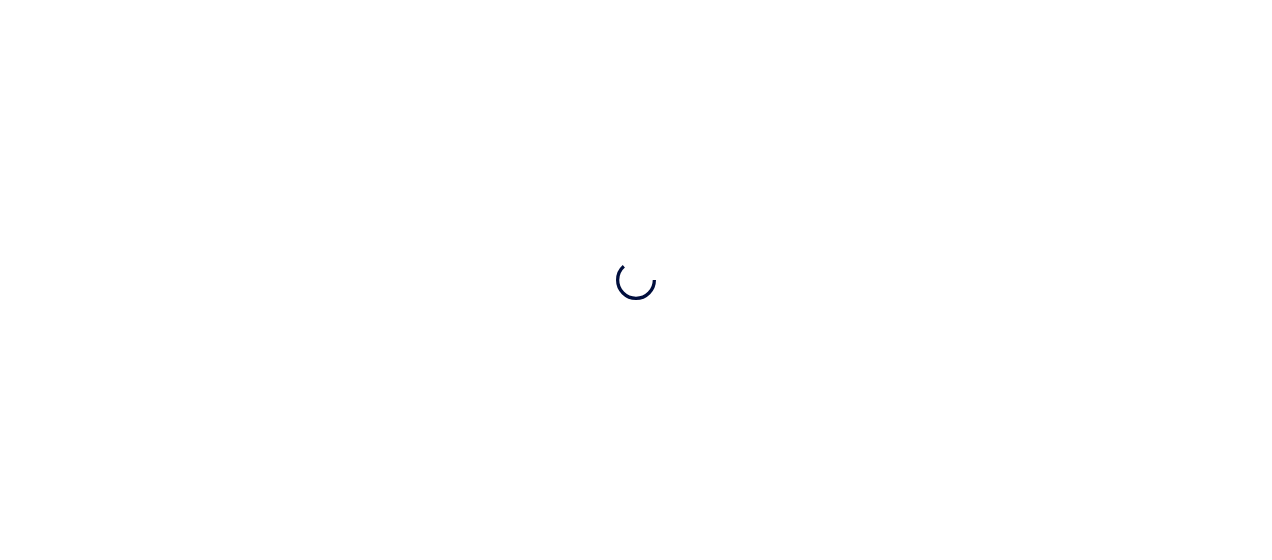 scroll, scrollTop: 0, scrollLeft: 0, axis: both 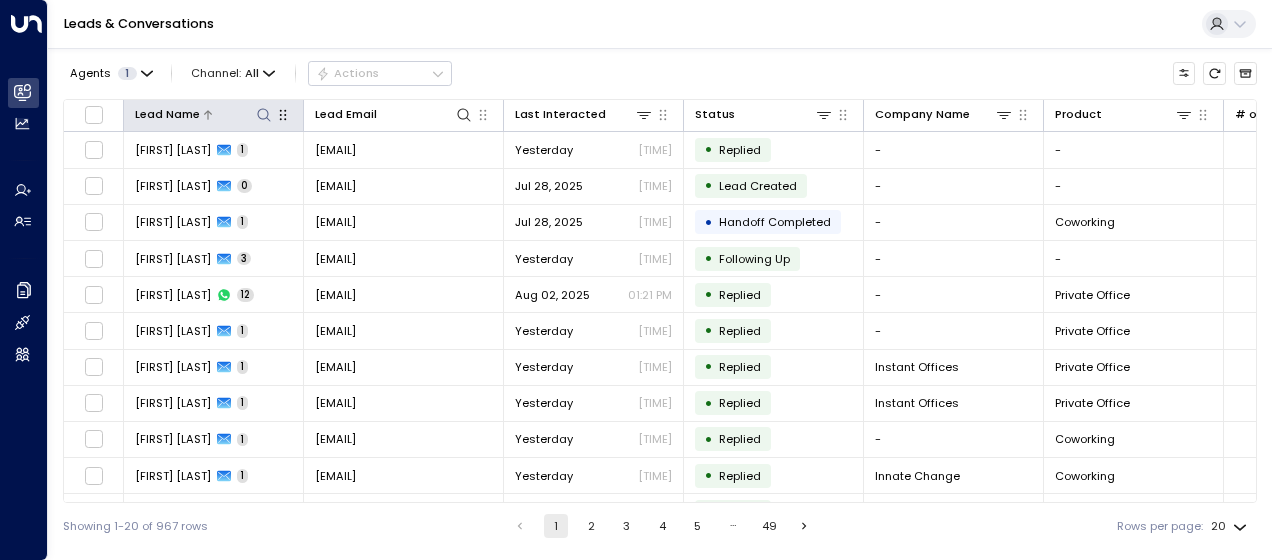 click 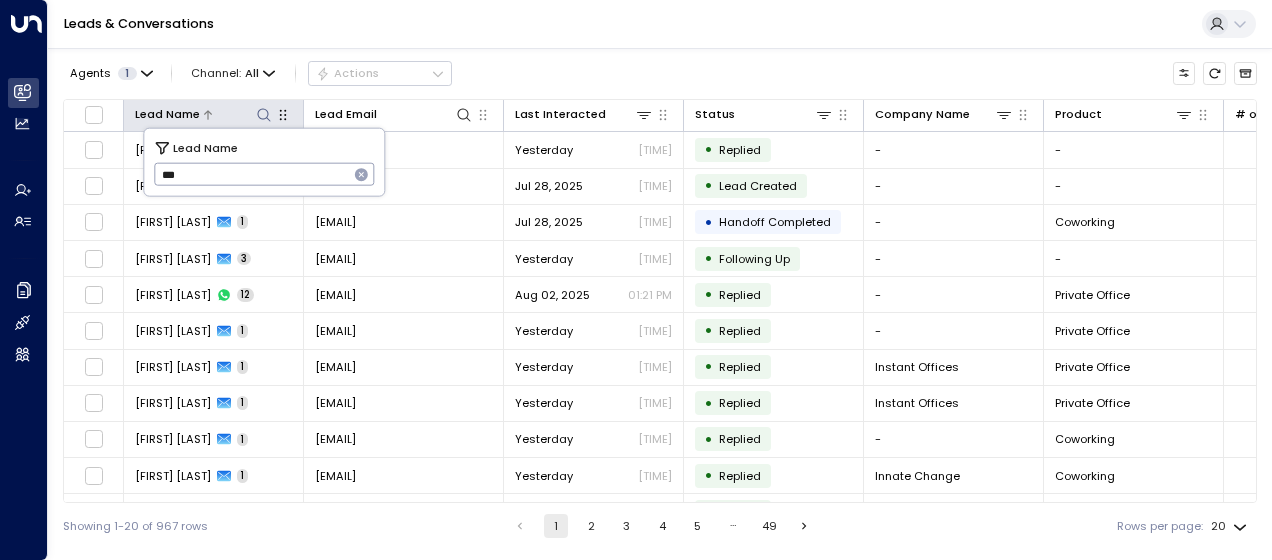 type on "****" 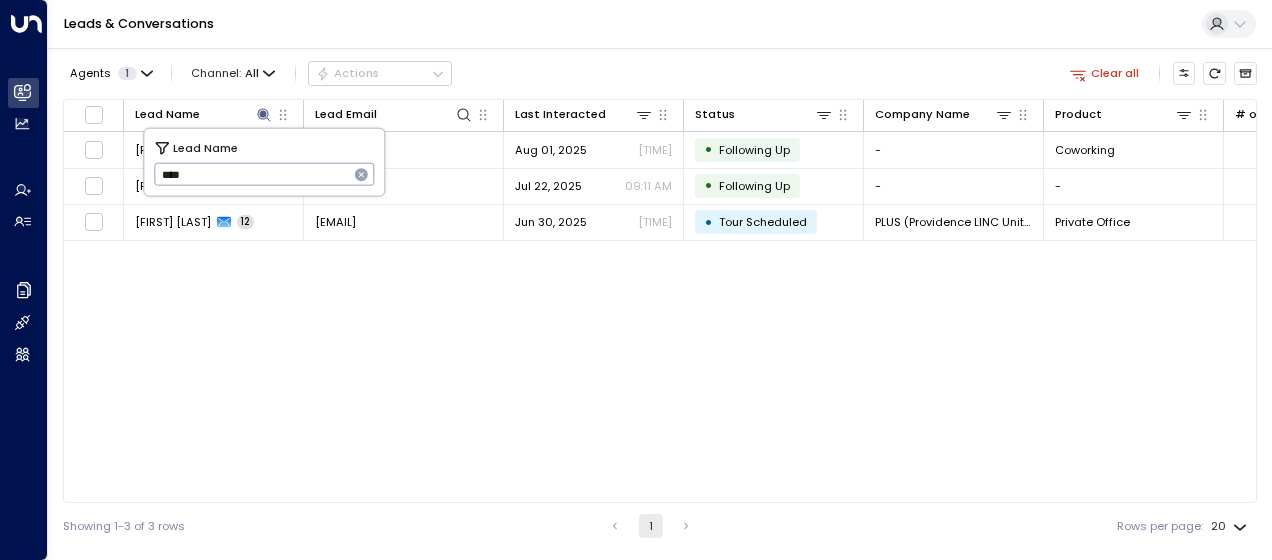 click on "Lead Name Lead Email Last Interacted Status Company Name Product # of people AI mode Trigger Phone Region Location [FIRST] [LAST] 1 [EMAIL] [DATE] [TIME] • Following Up - Coworking 1 sales@newflex.com [PHONE] Bracknell The Quad One Lexicon Bracknell [FIRST] [LAST] 1 [EMAIL] [DATE] [TIME] • Following Up - - - [PHONE] [PHONE] - - [FIRST] [LAST] 1 [EMAIL] [DATE] [TIME] • Tour Scheduled PLUS (Providence LINC United Services) Private Office 8-10 sales@newflex.com [PHONE] London Lewisham" at bounding box center [660, 301] 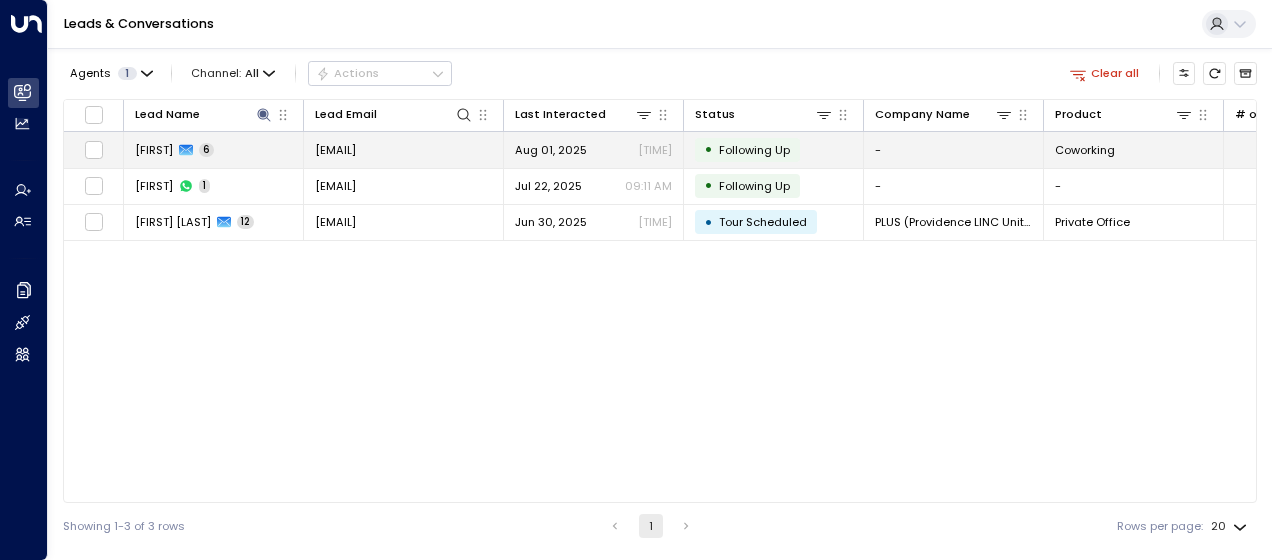 click on "[EMAIL]" at bounding box center [335, 150] 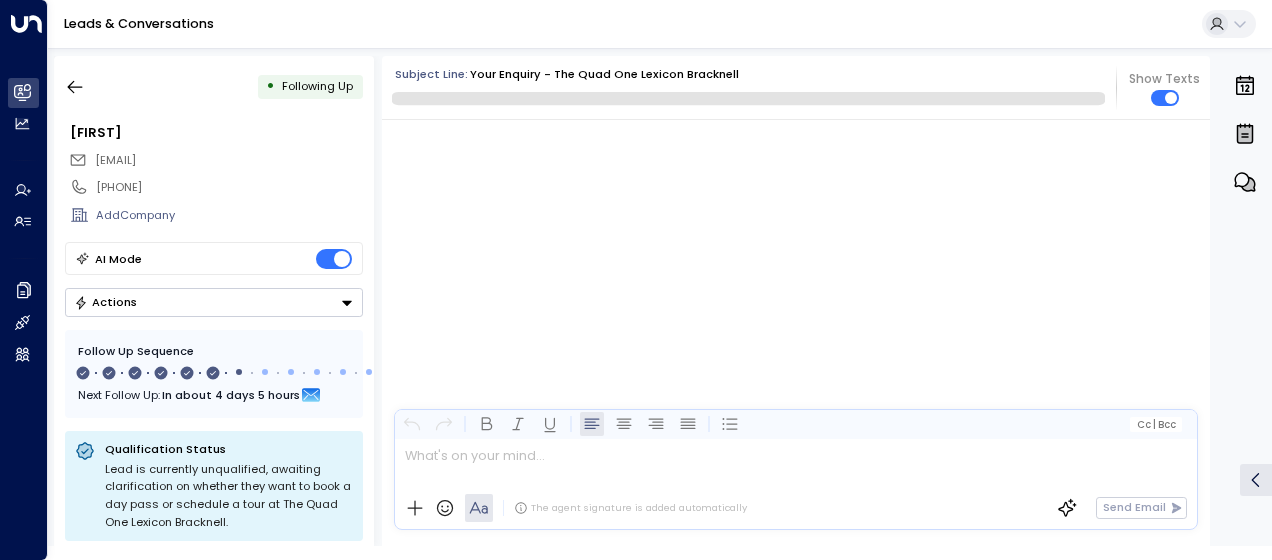 scroll, scrollTop: 4865, scrollLeft: 0, axis: vertical 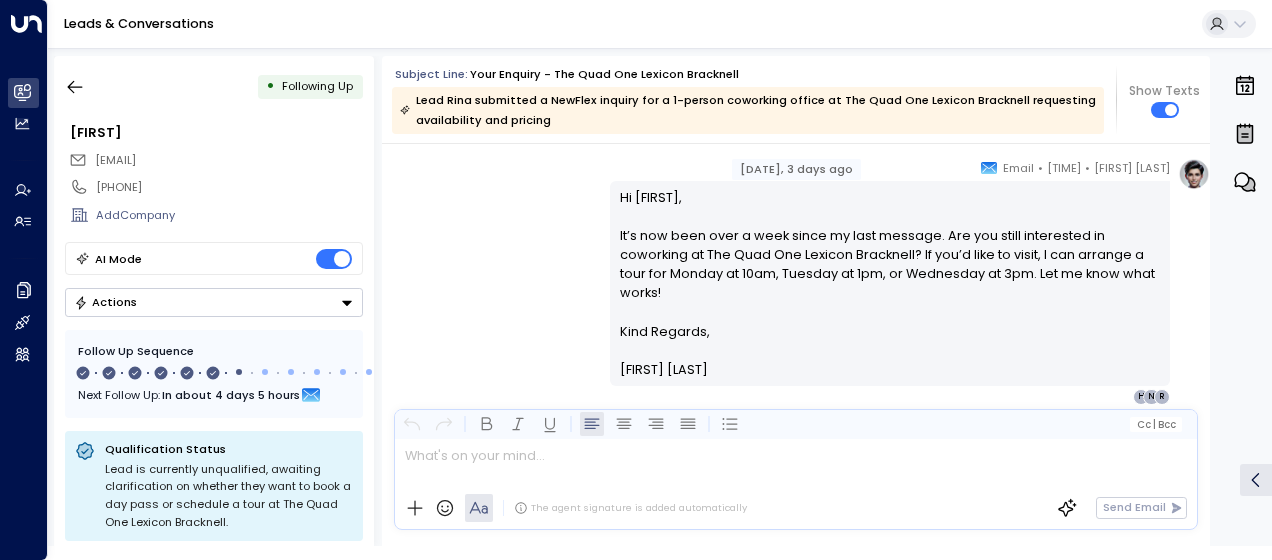 drag, startPoint x: 616, startPoint y: 213, endPoint x: 734, endPoint y: 394, distance: 216.06712 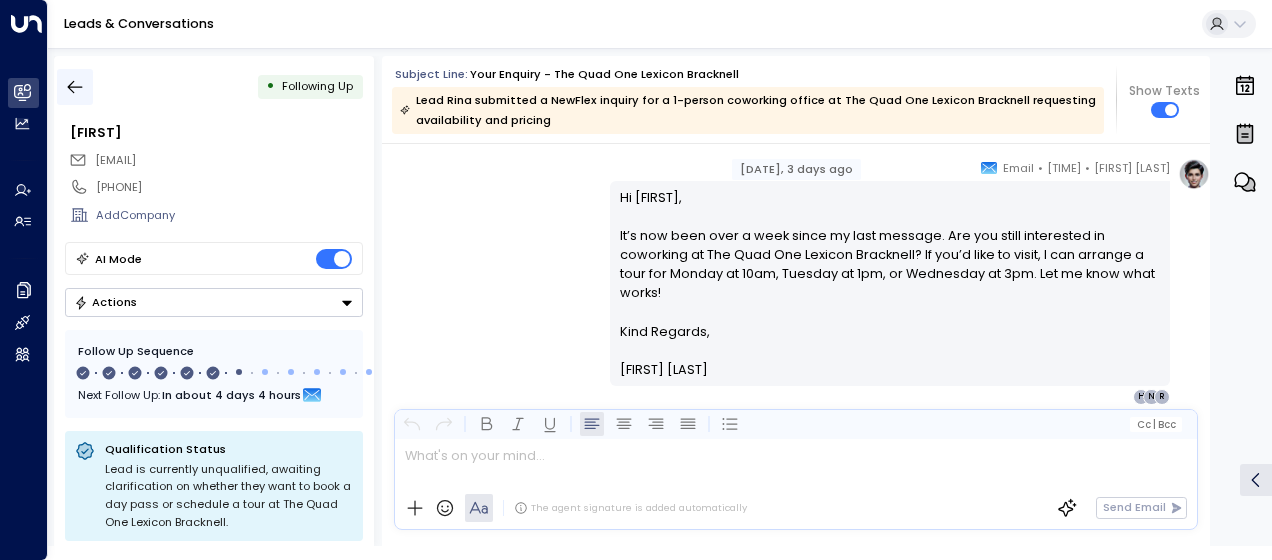 click 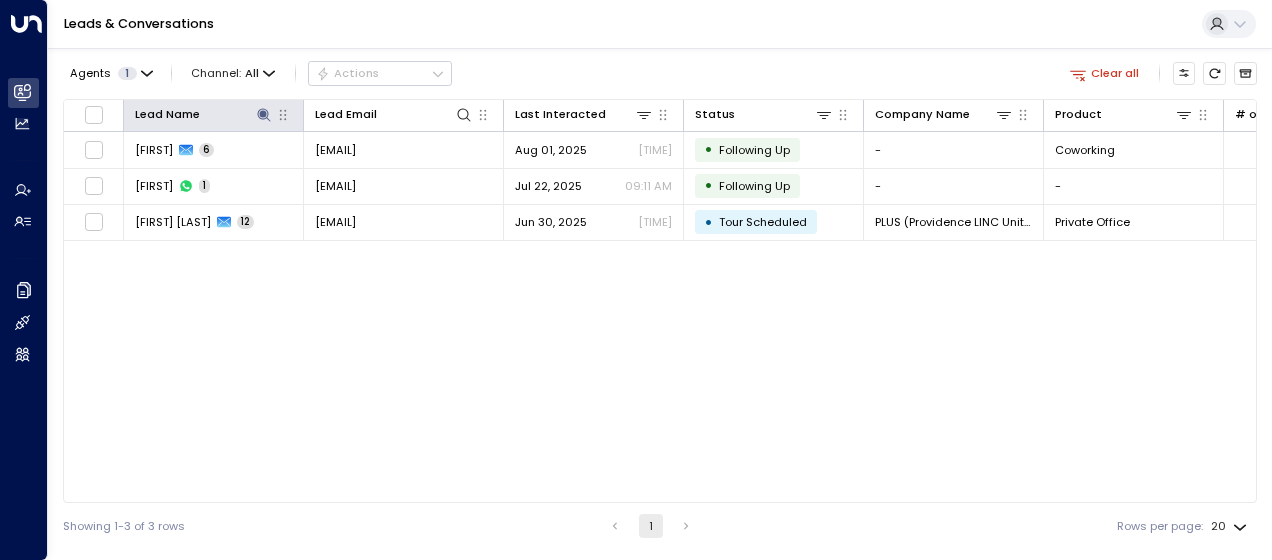 click on "Lead Name" at bounding box center (214, 116) 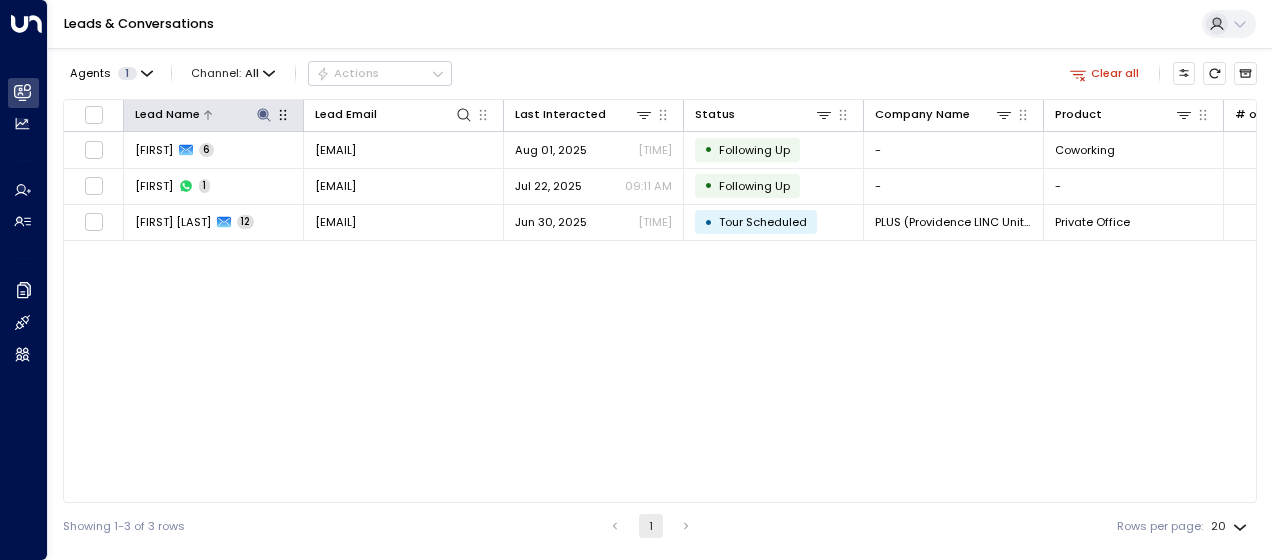 click 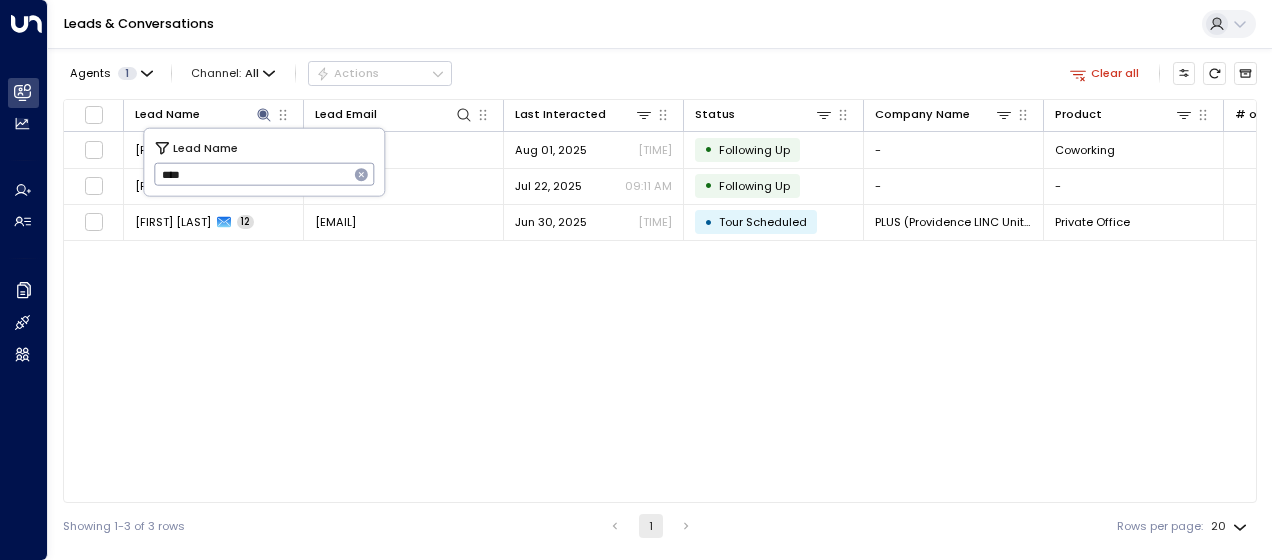 click on "****" at bounding box center (251, 174) 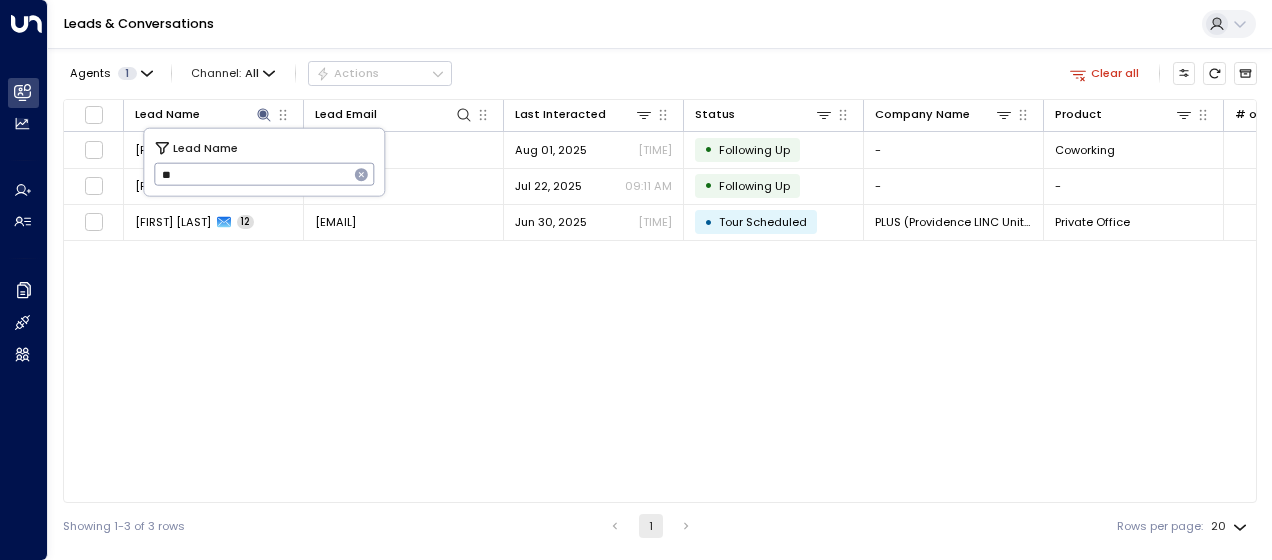 type on "*" 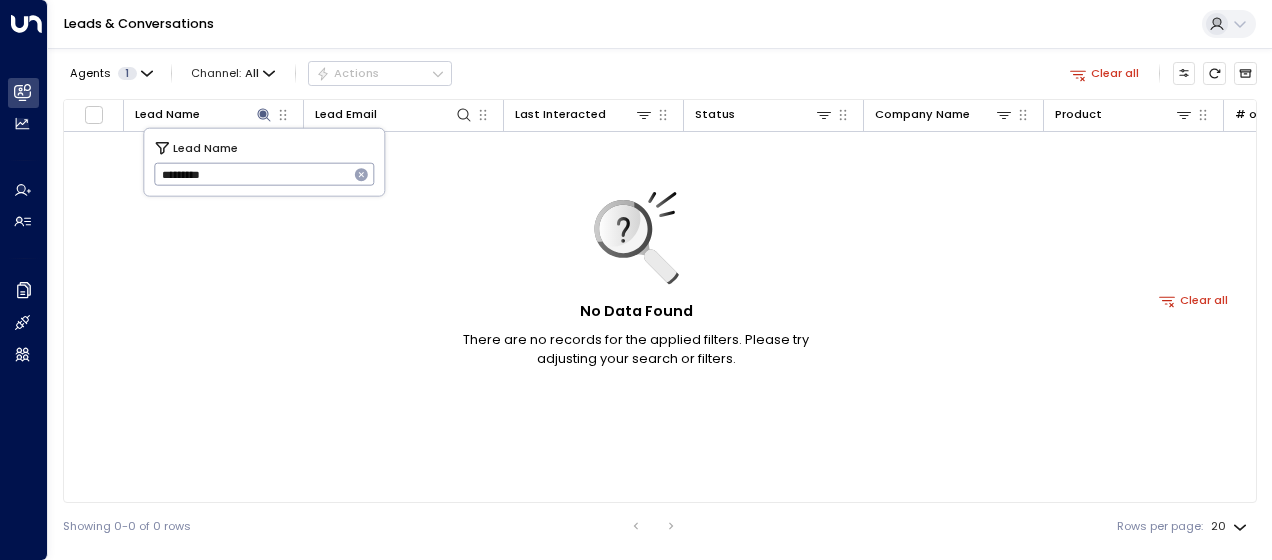click on "*********" at bounding box center (251, 174) 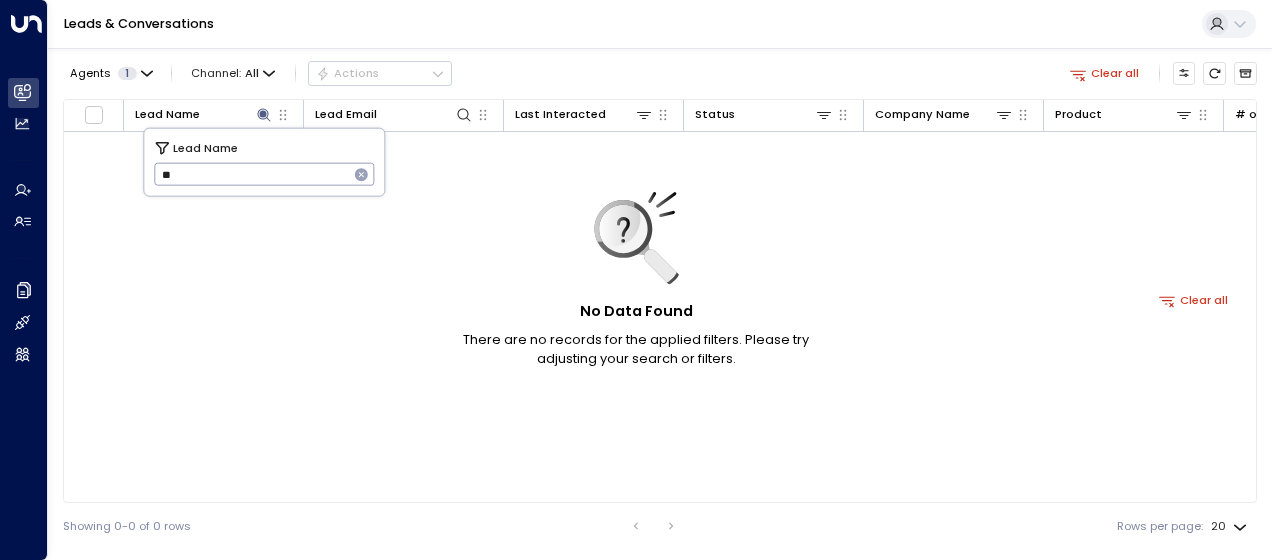 type on "*" 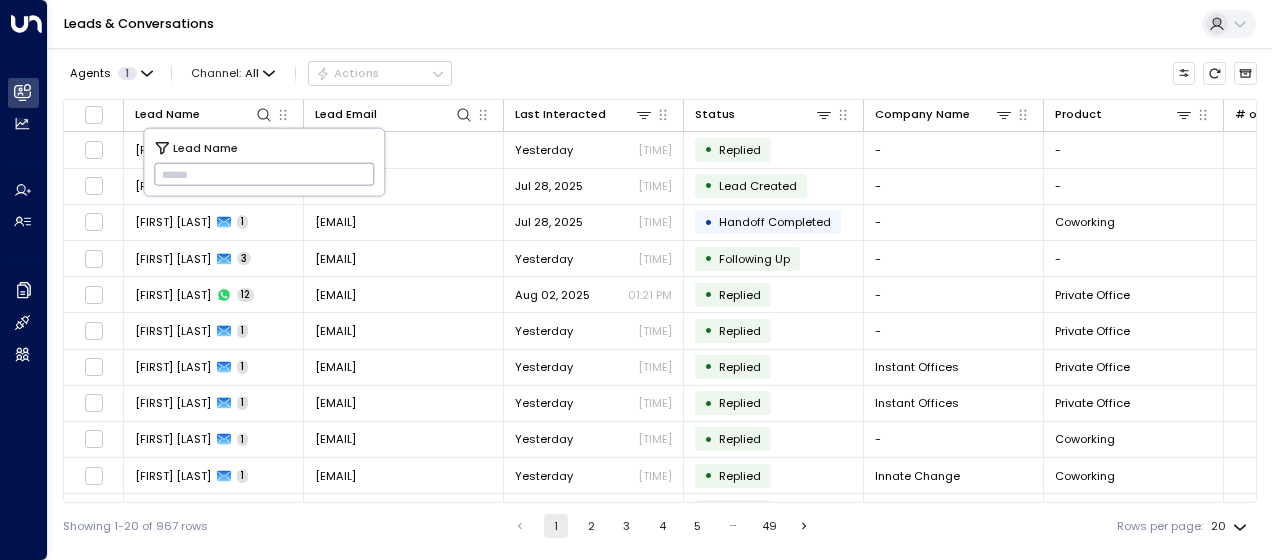 click at bounding box center (264, 174) 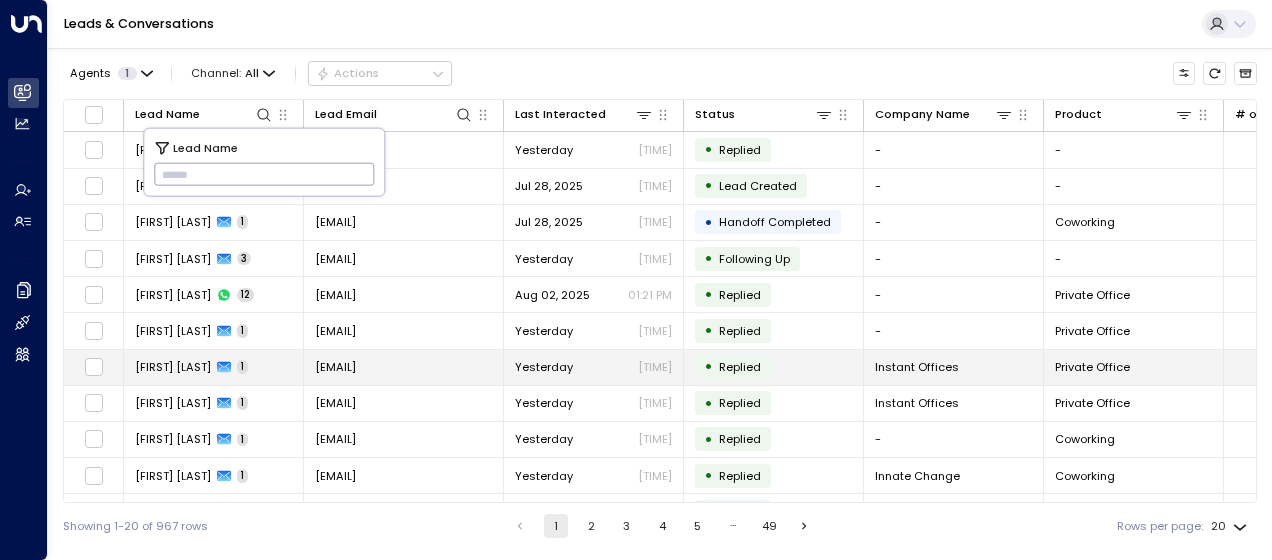 type on "**********" 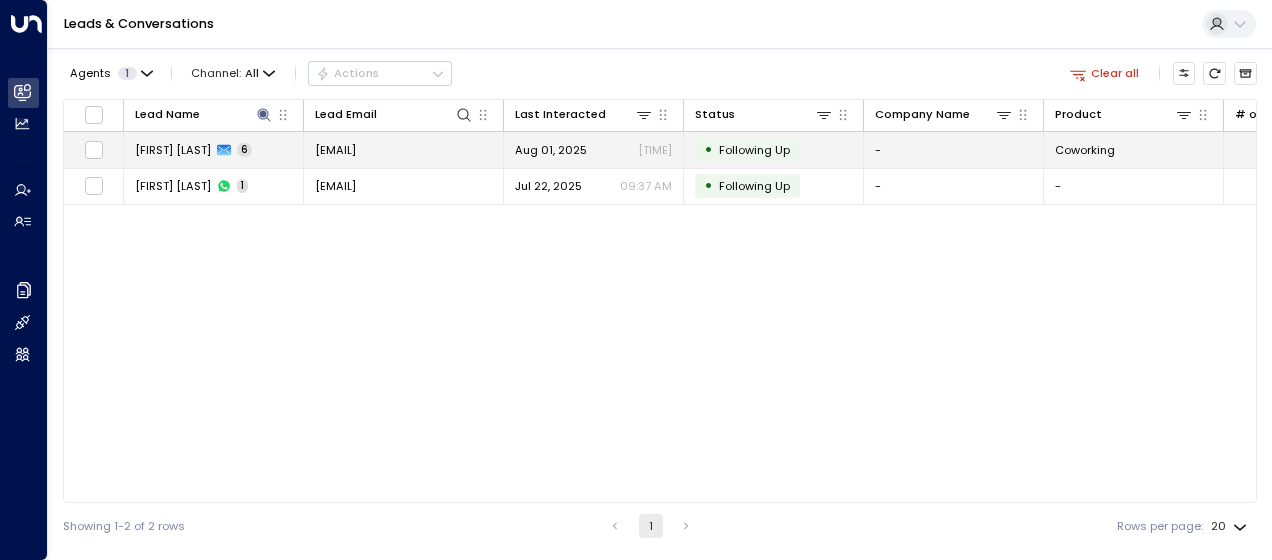 click on "[EMAIL]" at bounding box center [335, 150] 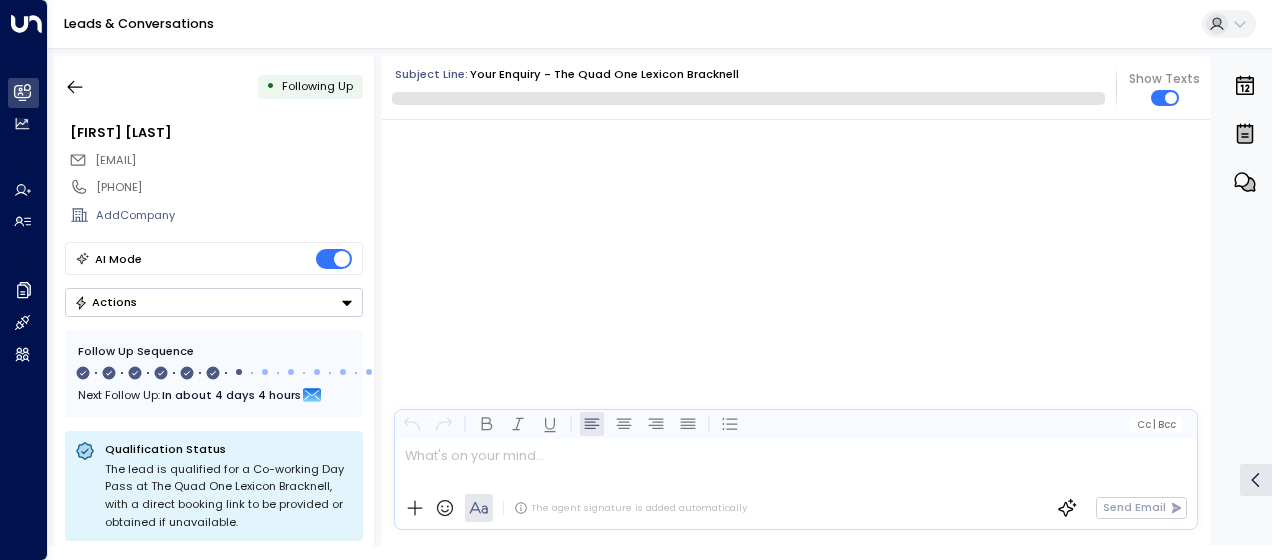 scroll, scrollTop: 4789, scrollLeft: 0, axis: vertical 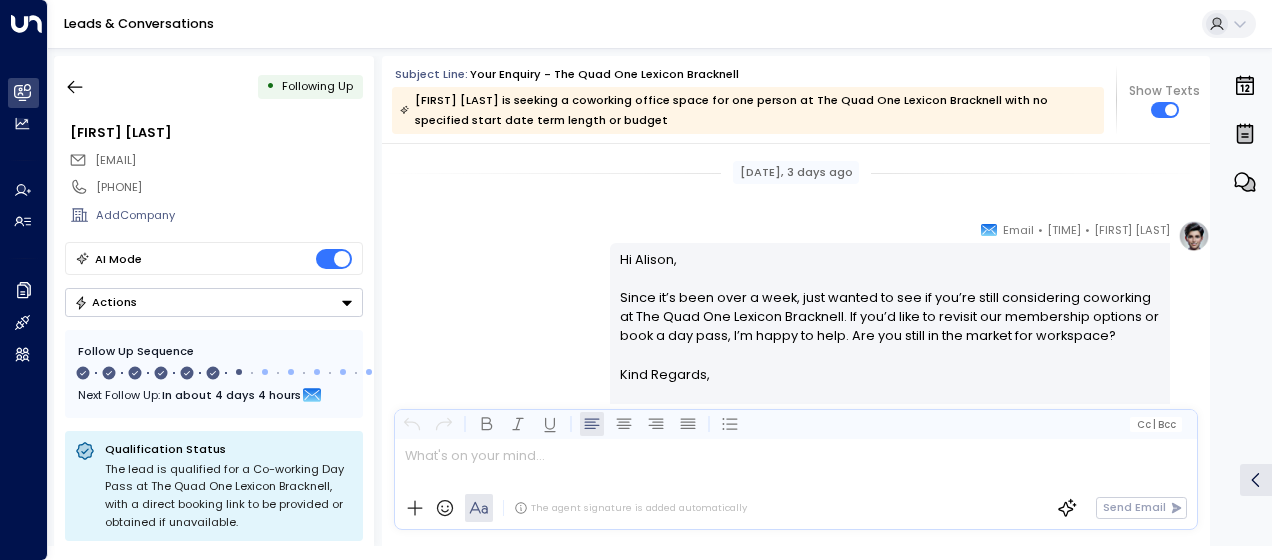 click on "Subject Line: Your enquiry - The Quad One Lexicon Bracknell [FIRST] [LAST] is seeking a coworking office space for one person at The Quad One Lexicon Bracknell with no specified start date term length or budget Show Texts" at bounding box center (796, 100) 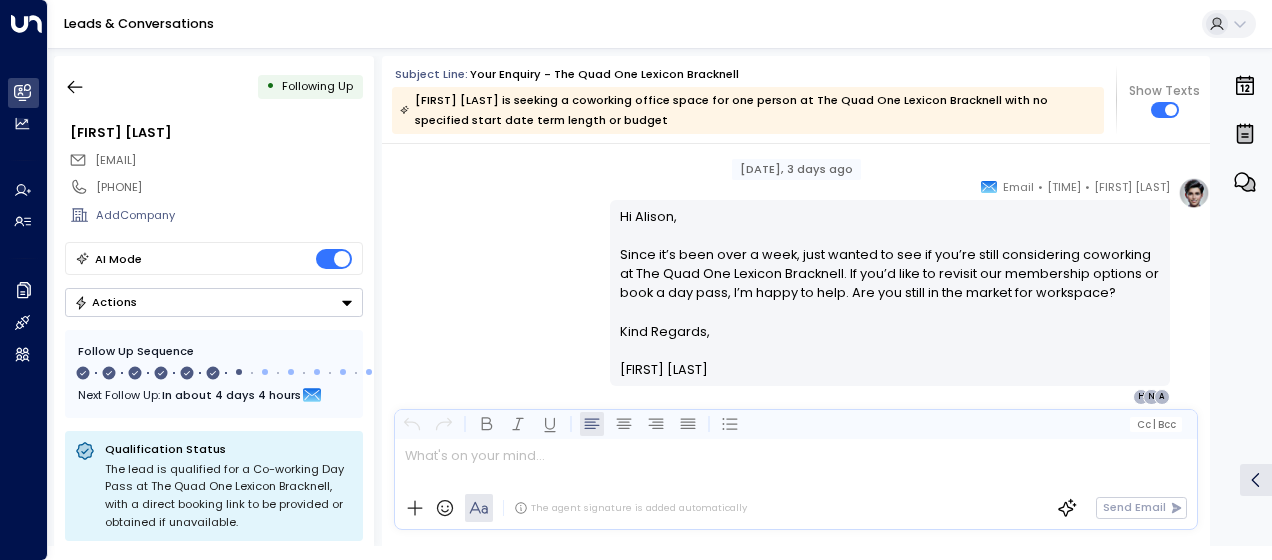 drag, startPoint x: 614, startPoint y: 254, endPoint x: 718, endPoint y: 409, distance: 186.65744 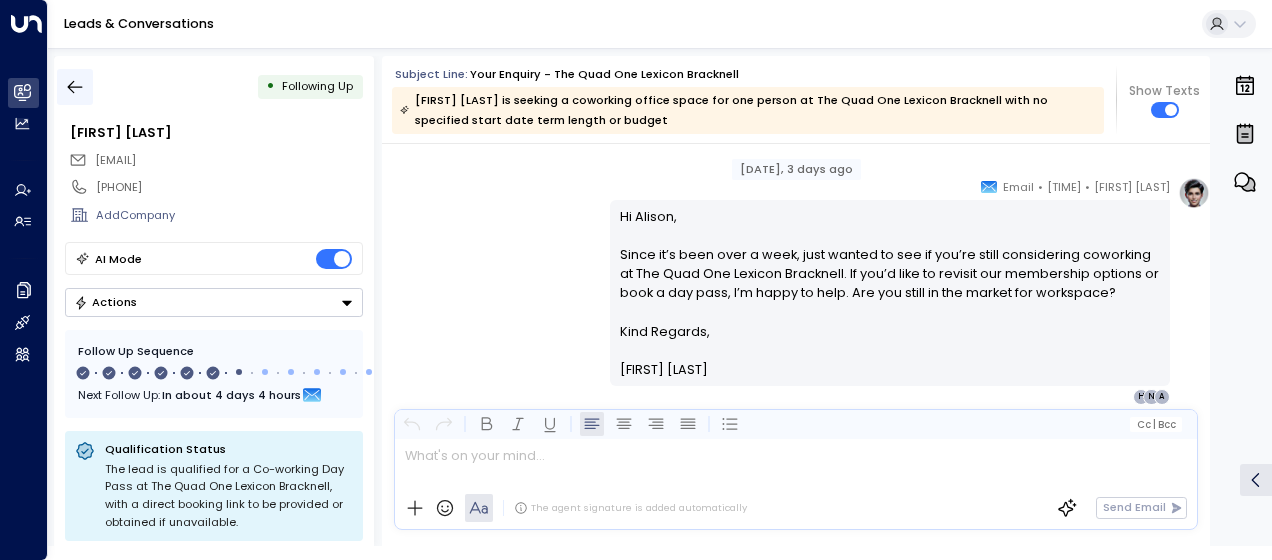 click 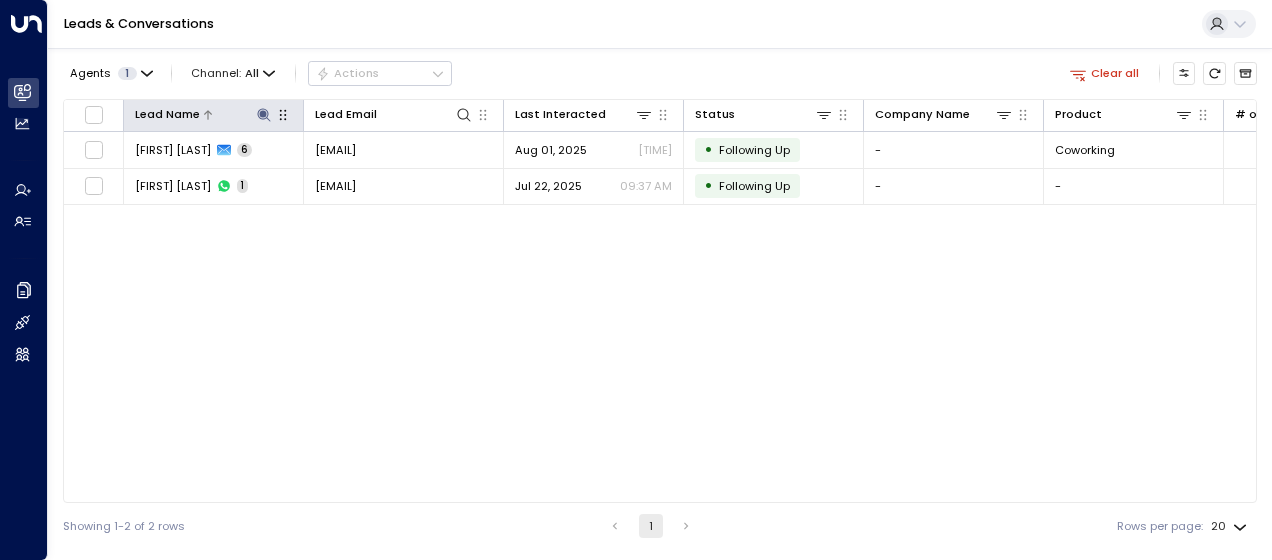 click 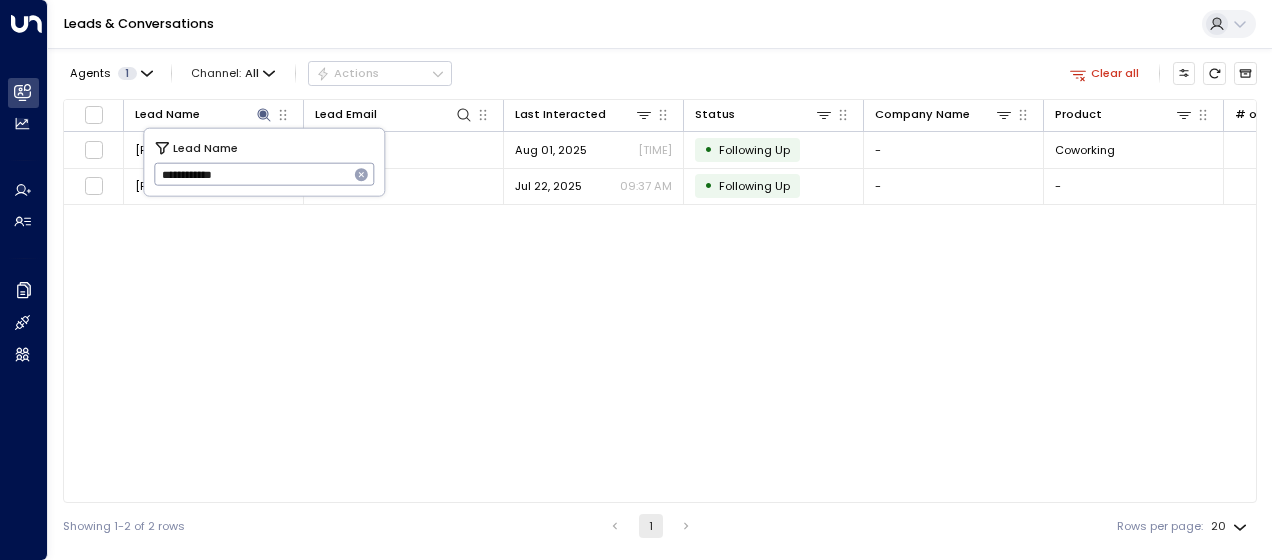click on "**********" at bounding box center (251, 174) 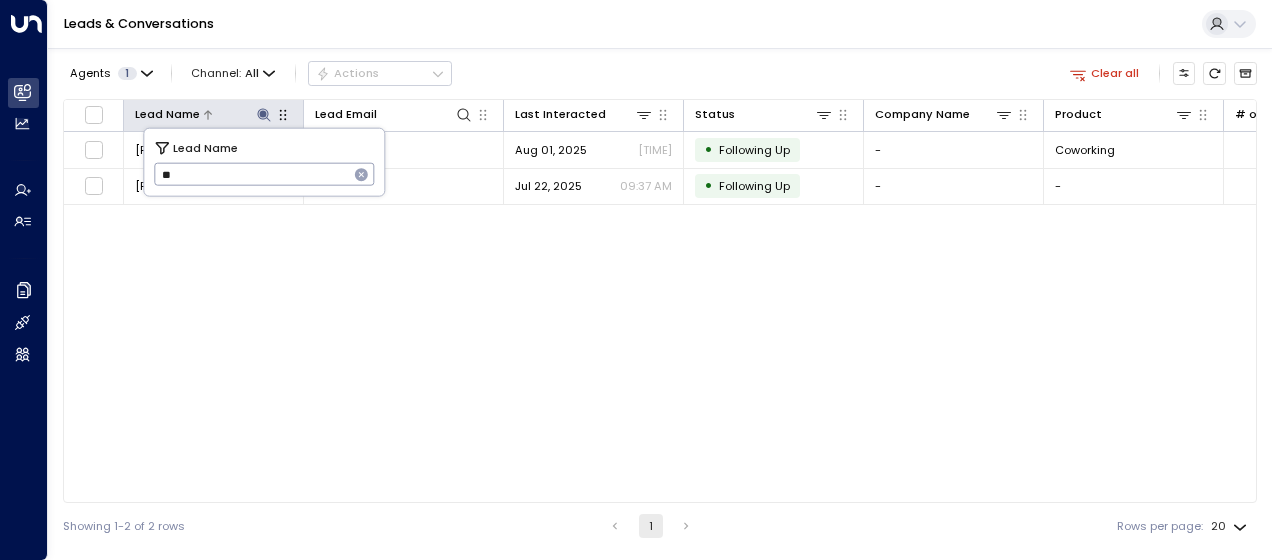 type on "*" 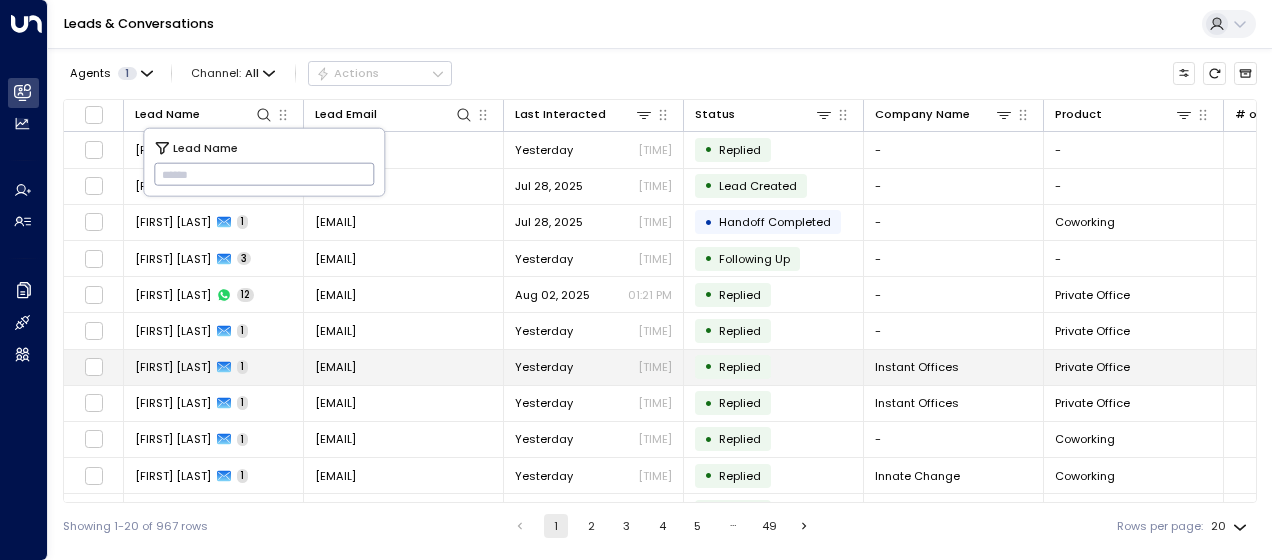 type on "**********" 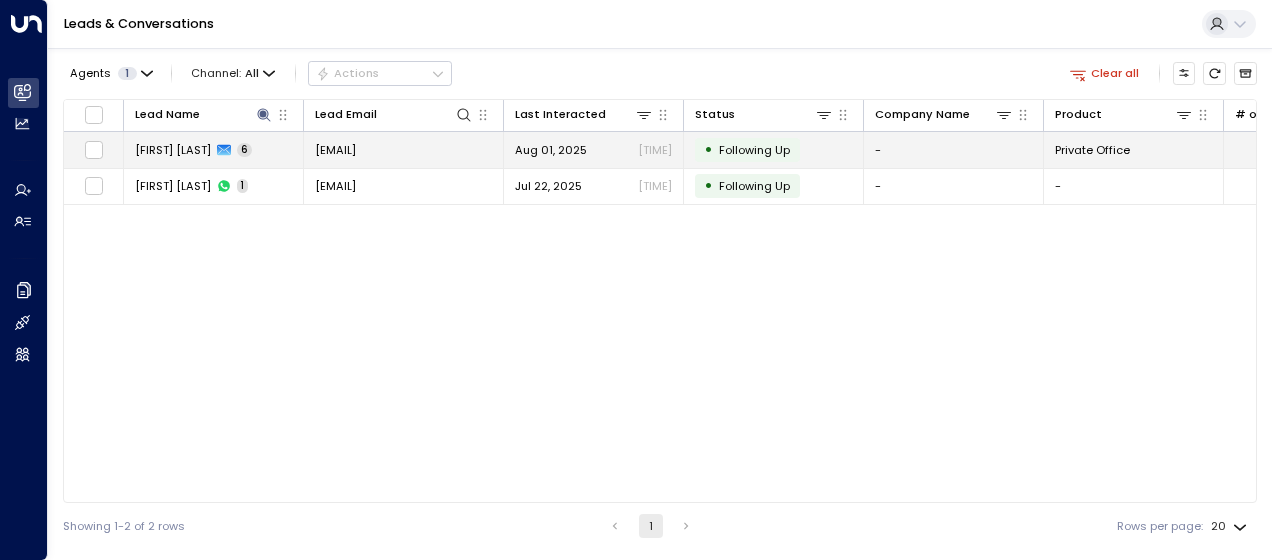click on "[EMAIL]" at bounding box center [335, 150] 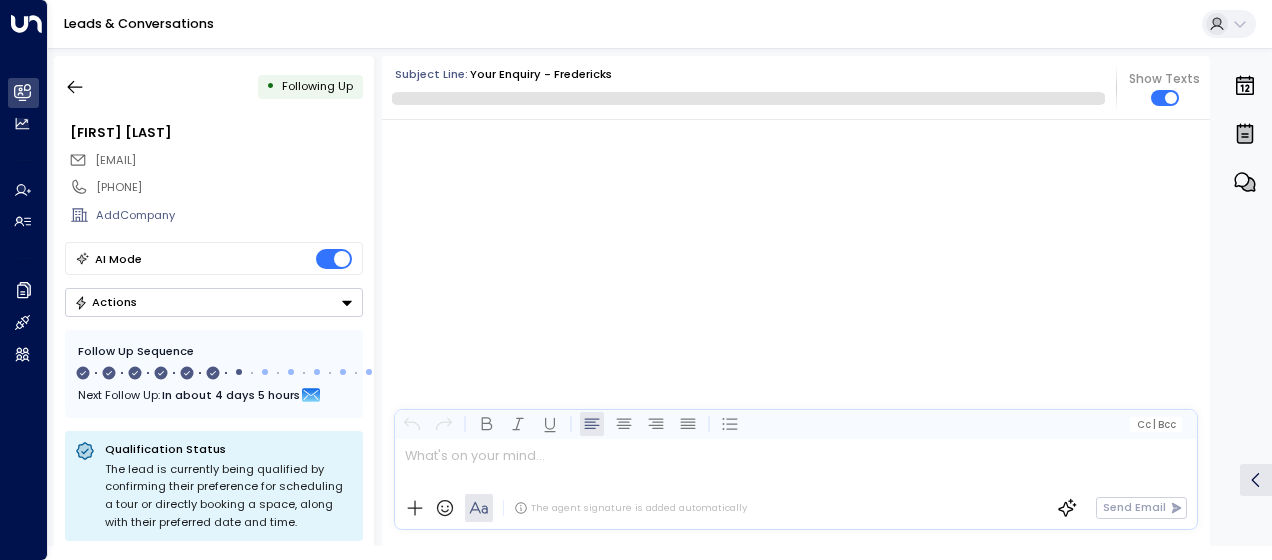 scroll, scrollTop: 4368, scrollLeft: 0, axis: vertical 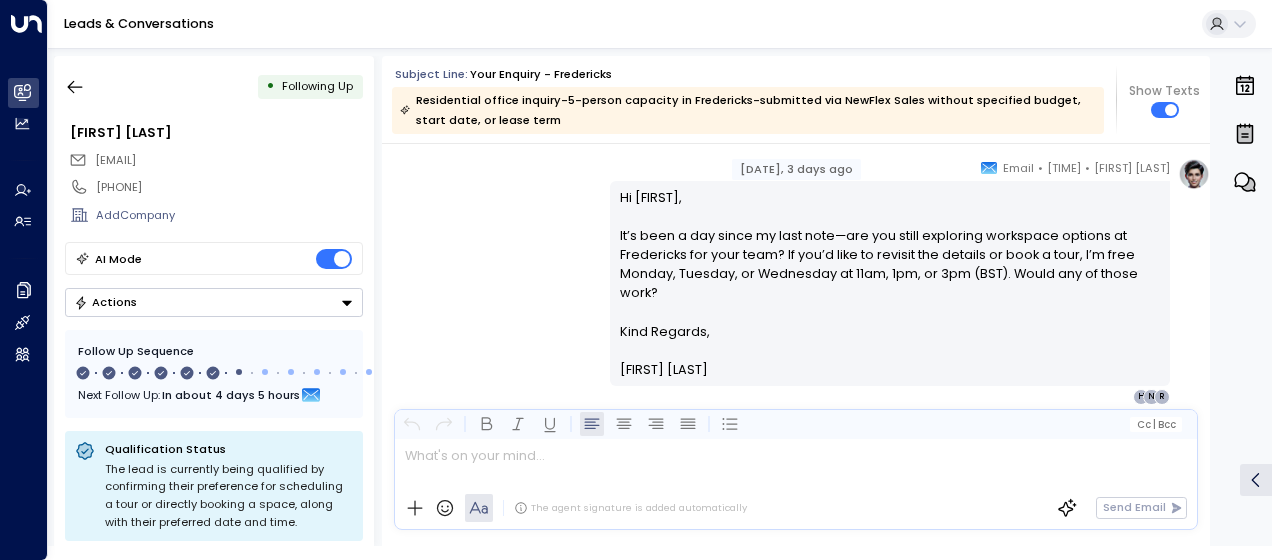 drag, startPoint x: 613, startPoint y: 252, endPoint x: 701, endPoint y: 411, distance: 181.72781 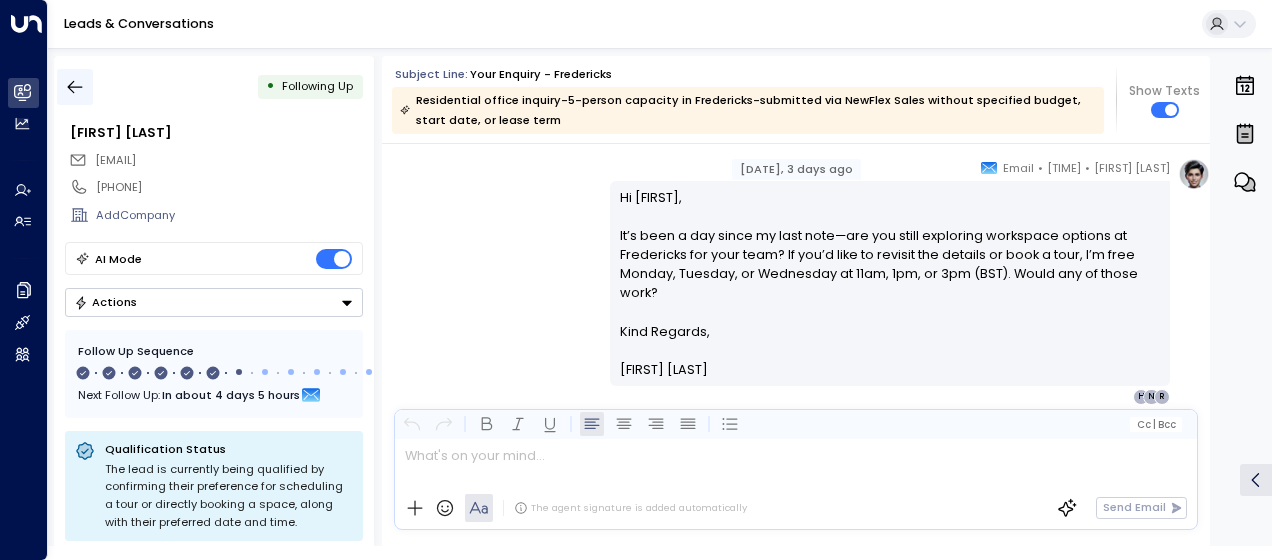 click 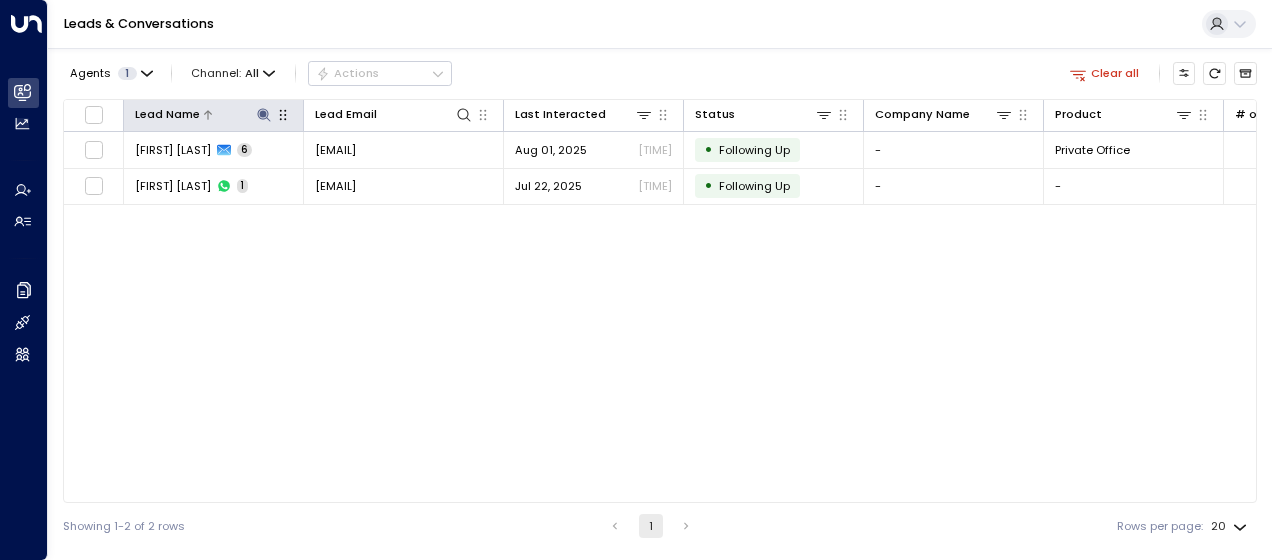 click 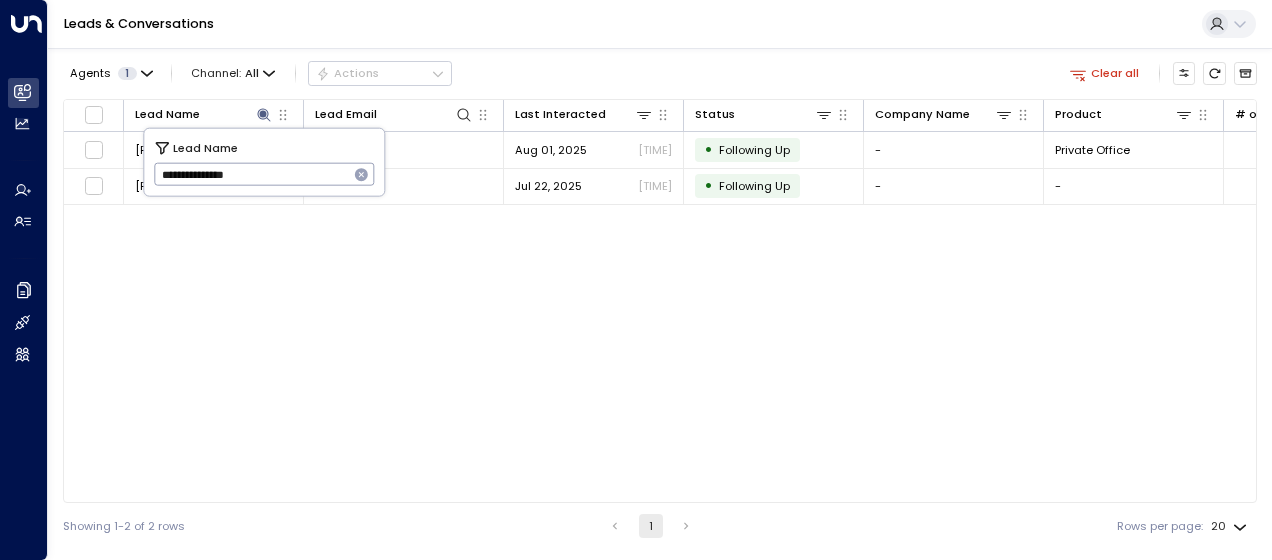 click on "**********" at bounding box center [251, 174] 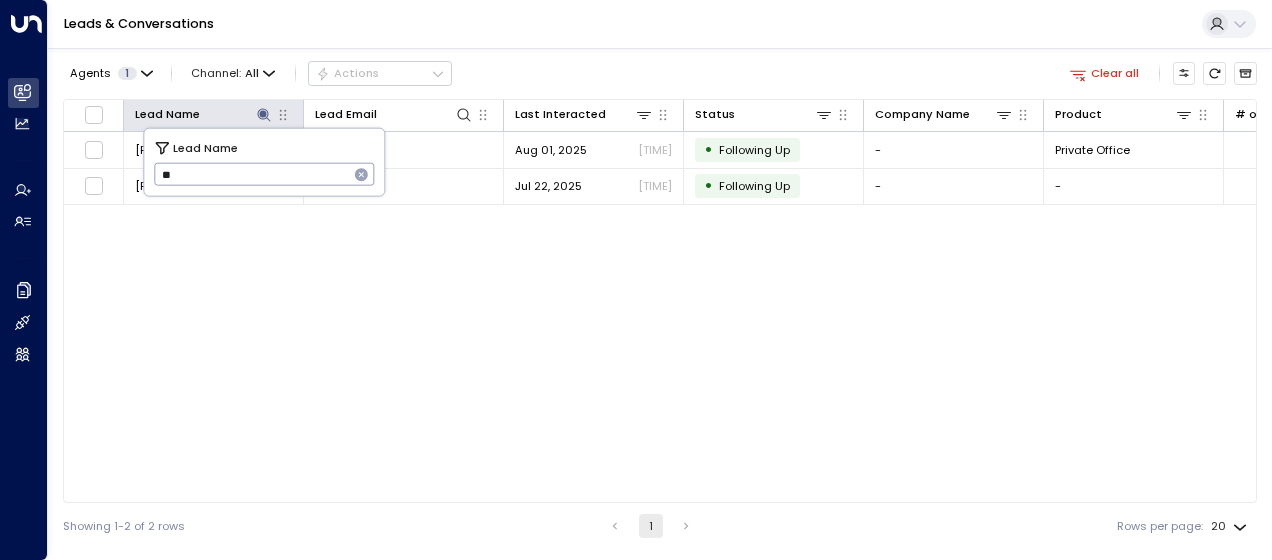 type on "*" 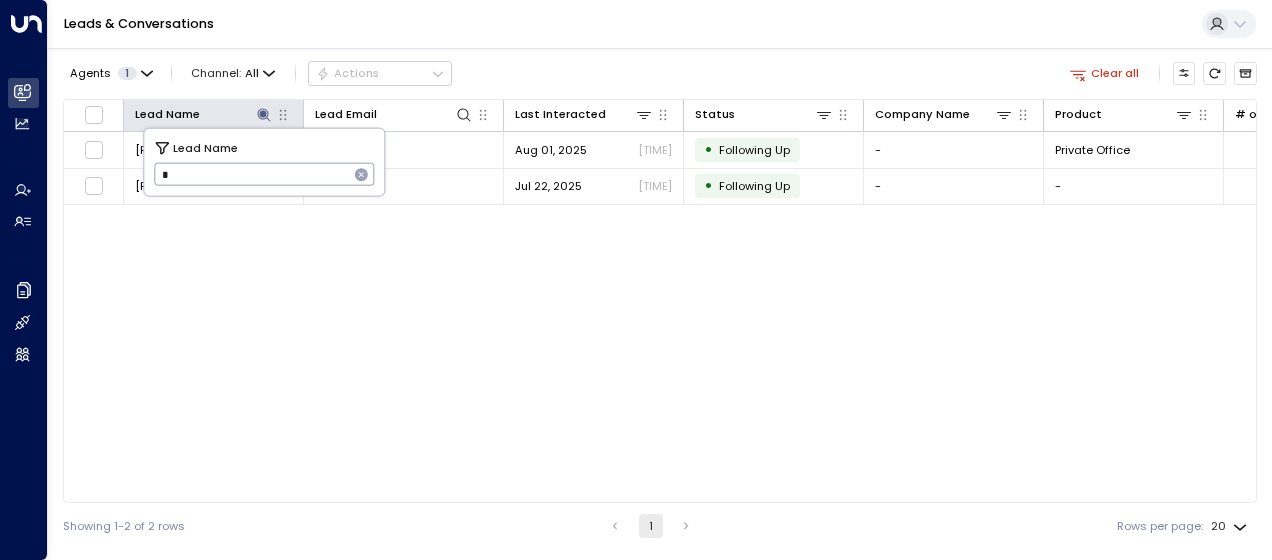 type 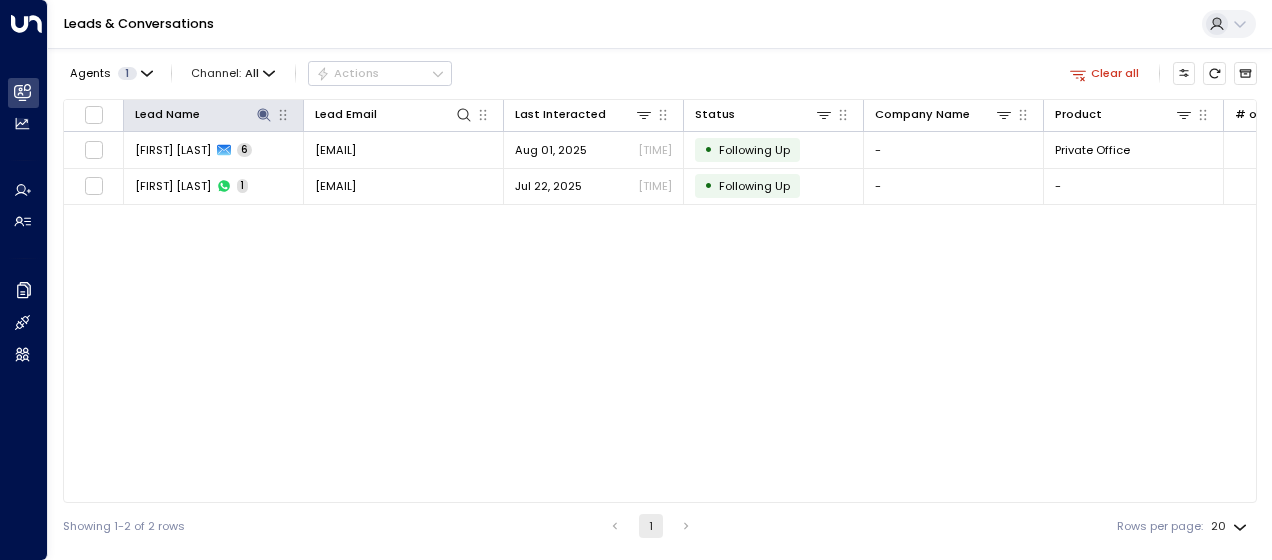 click on "Lead Name" at bounding box center (214, 116) 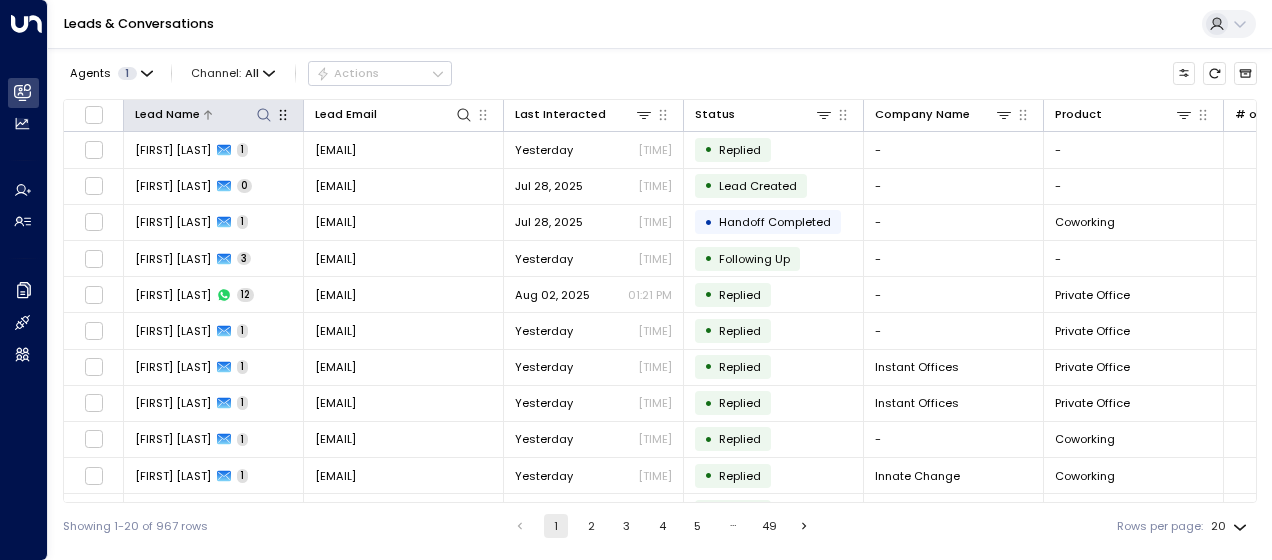 click 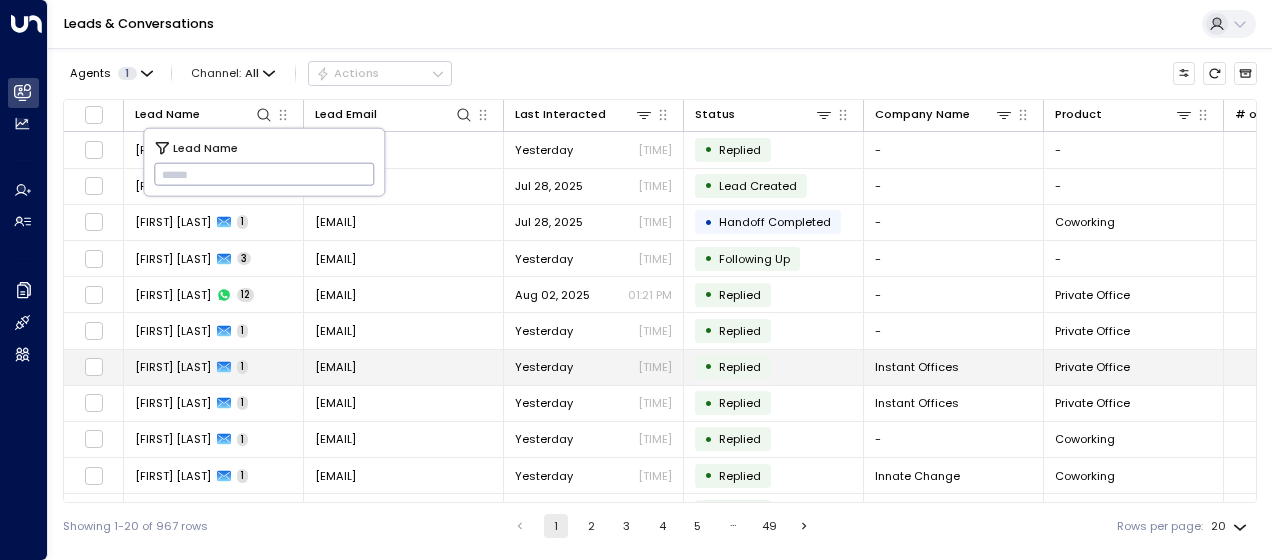 type on "**********" 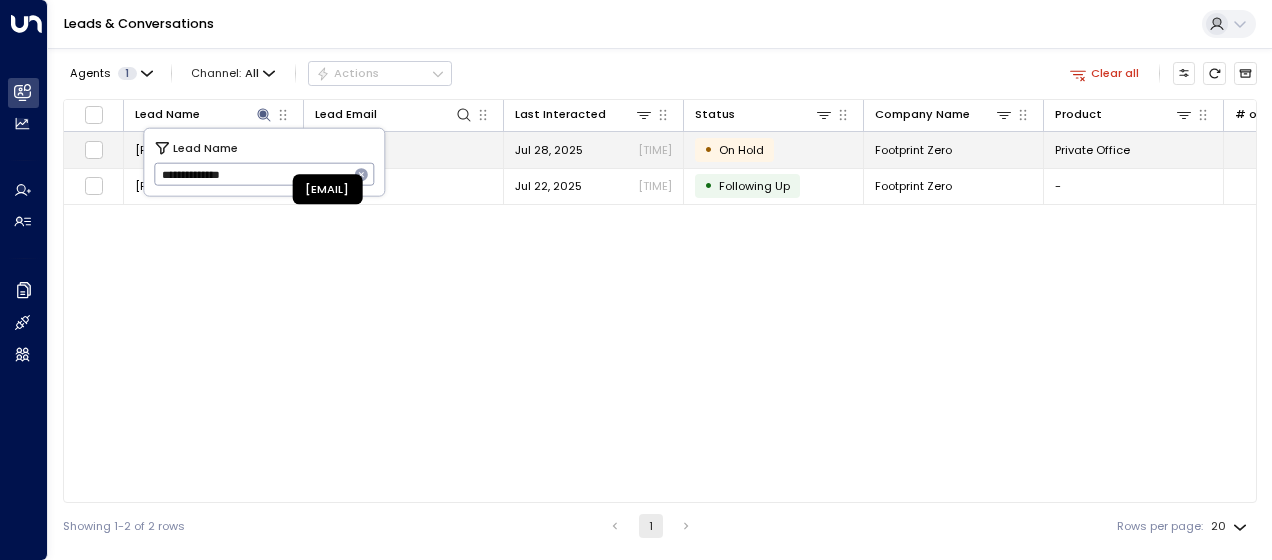 click on "[EMAIL]" at bounding box center (335, 150) 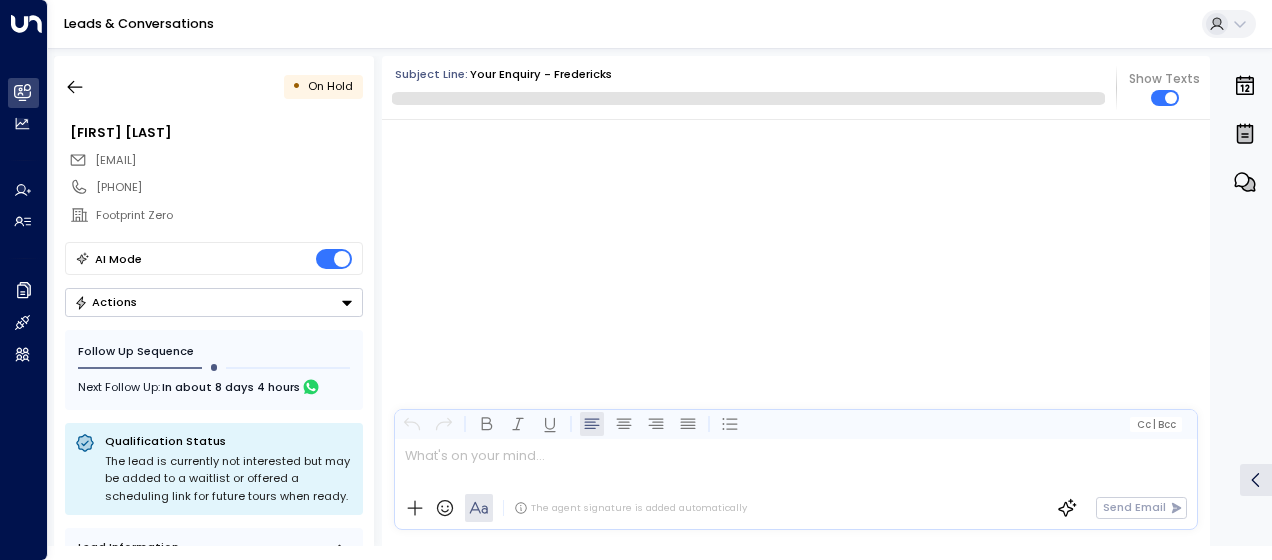 scroll, scrollTop: 4331, scrollLeft: 0, axis: vertical 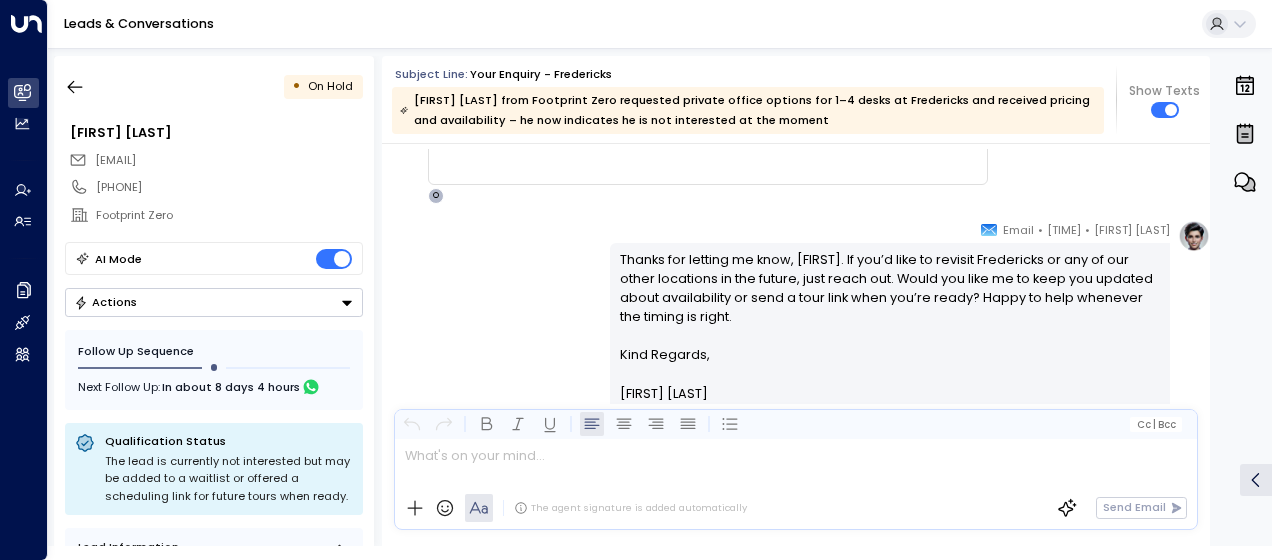 click on "[FIRST] [LAST] • [TIME] • Email Thanks for letting me know, [FIRST]. If you’d like to revisit Fredericks or any of our other locations in the future, just reach out. Would you like me to keep you updated about availability or send a tour link when you’re ready? Happy to help whenever the timing is right. Kind Regards, [FIRST] [LAST] ________________________________________________________________________________________________________________________________________________________________________________________________________uniti_thread_id_ae6783e2-0e7d-46d1-8351-6e94433f4ee4 J N H" at bounding box center (796, 324) 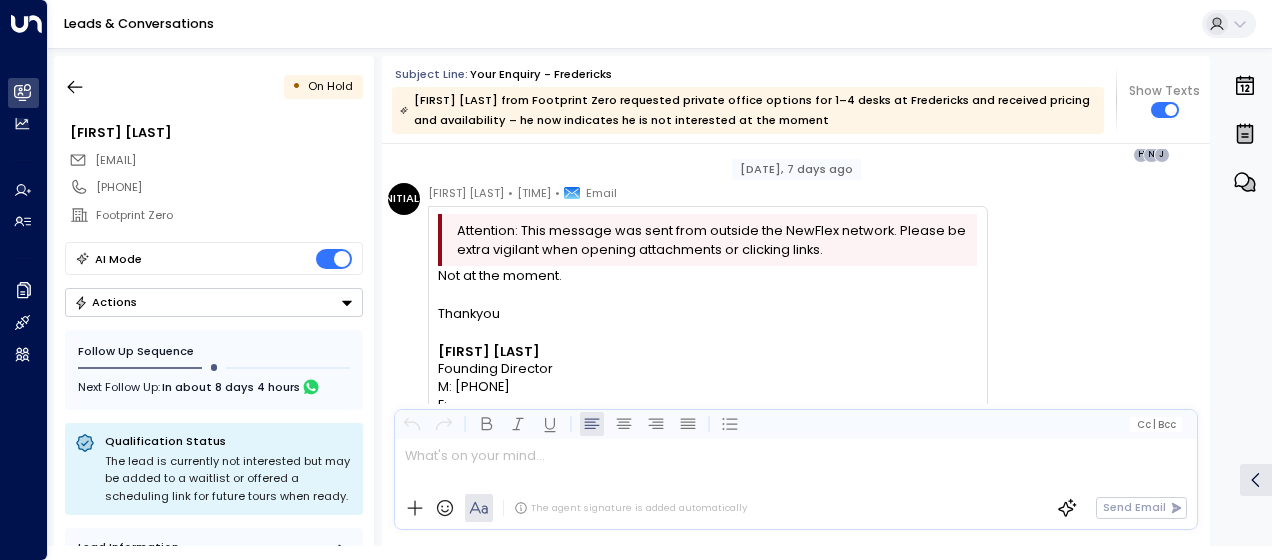 scroll, scrollTop: 3739, scrollLeft: 0, axis: vertical 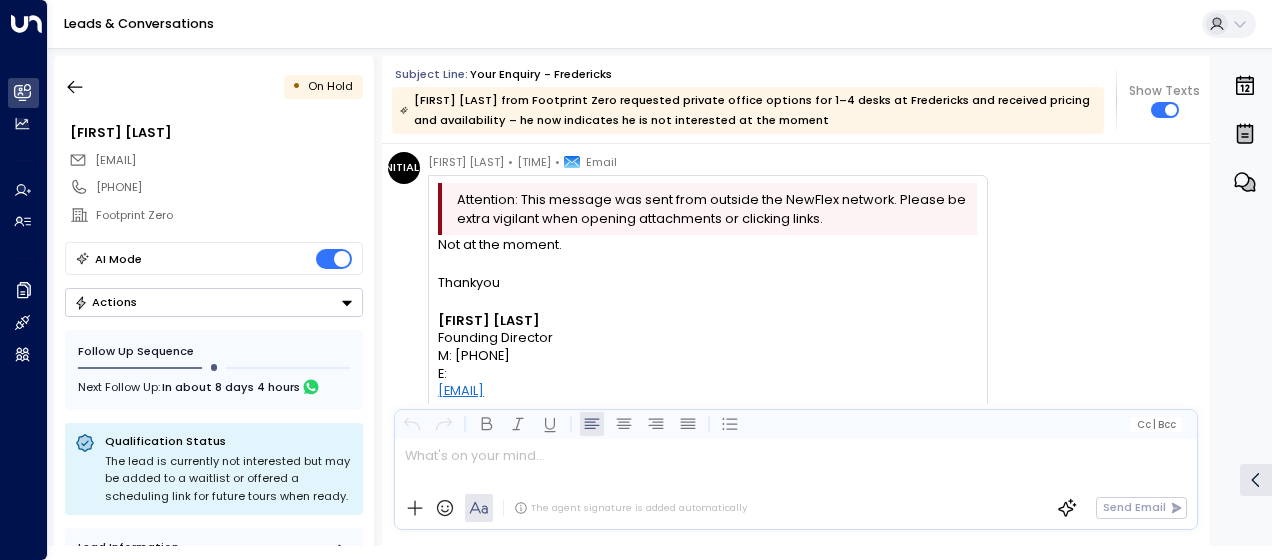 drag, startPoint x: 440, startPoint y: 238, endPoint x: 589, endPoint y: 358, distance: 191.31387 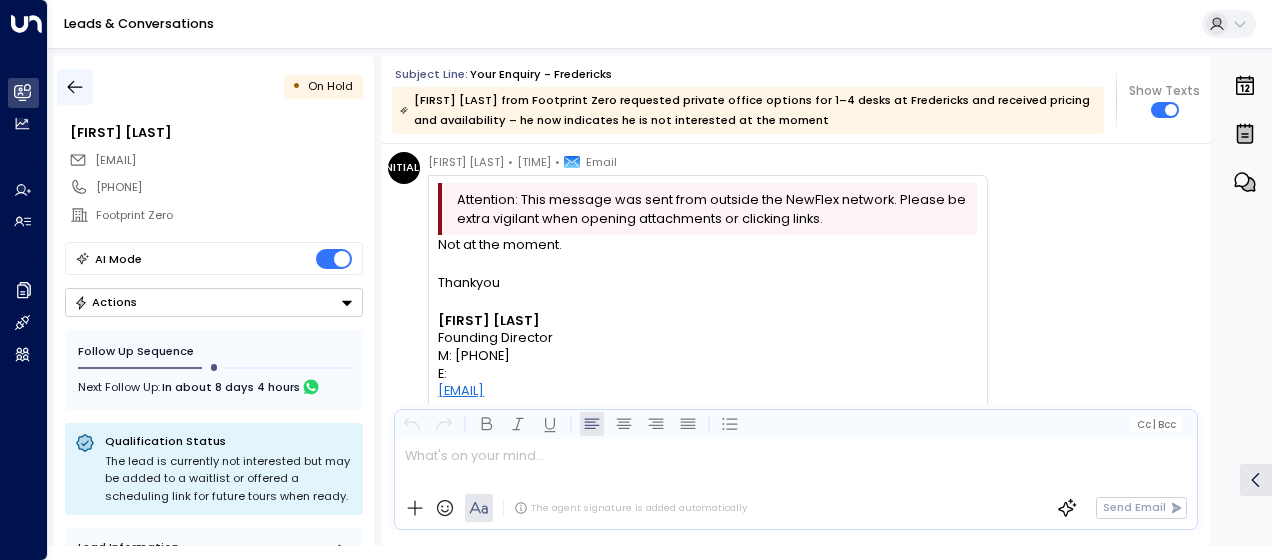 click 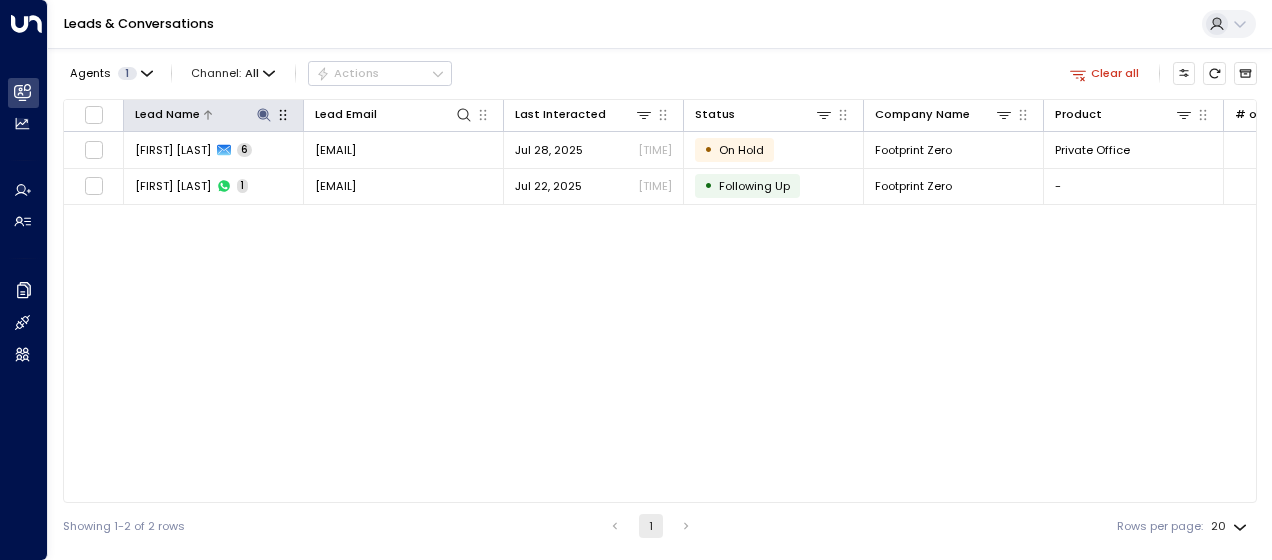 click 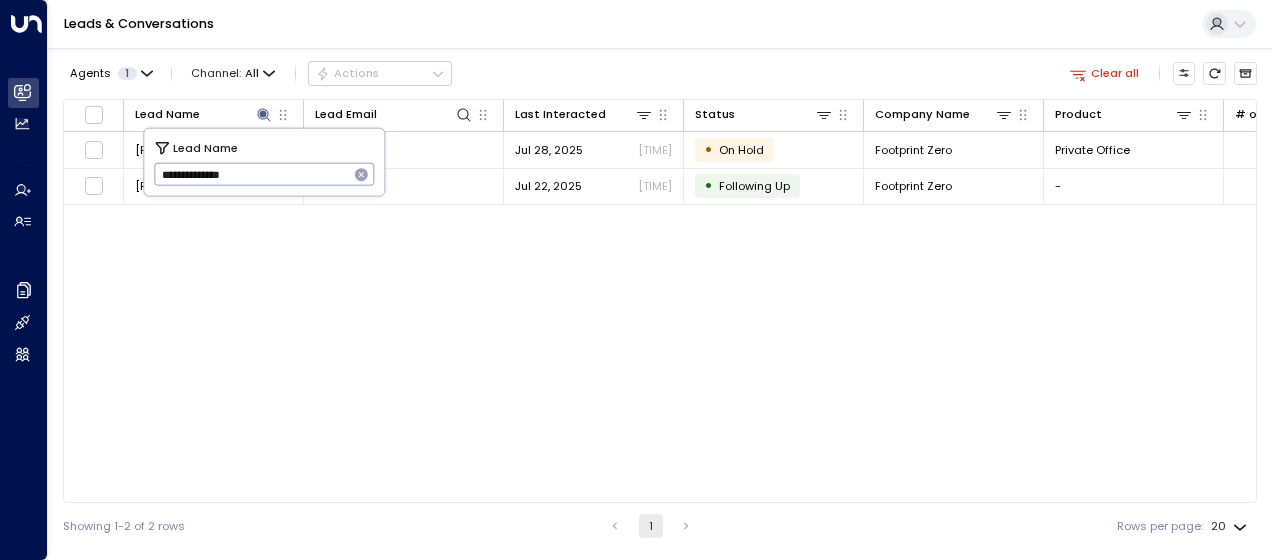 click on "**********" at bounding box center (251, 174) 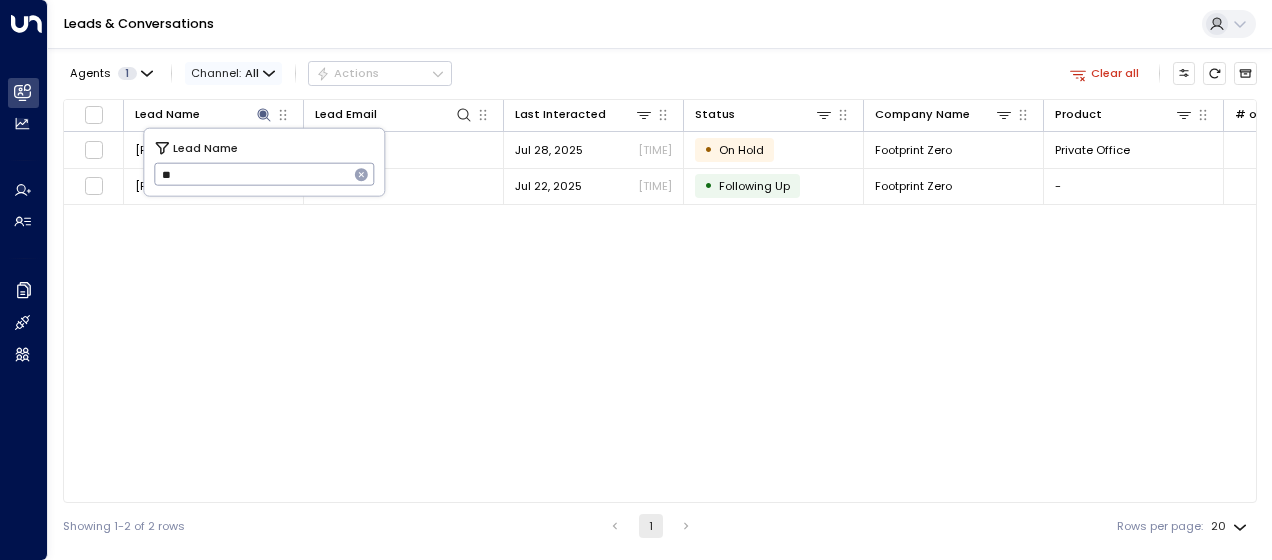 type on "*" 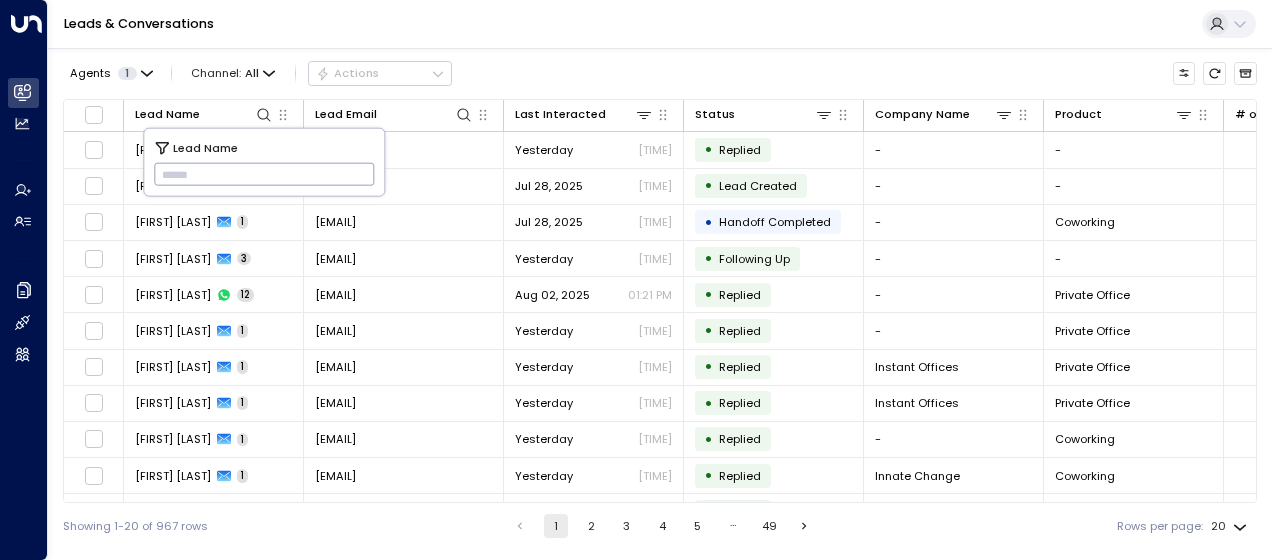 click at bounding box center [264, 174] 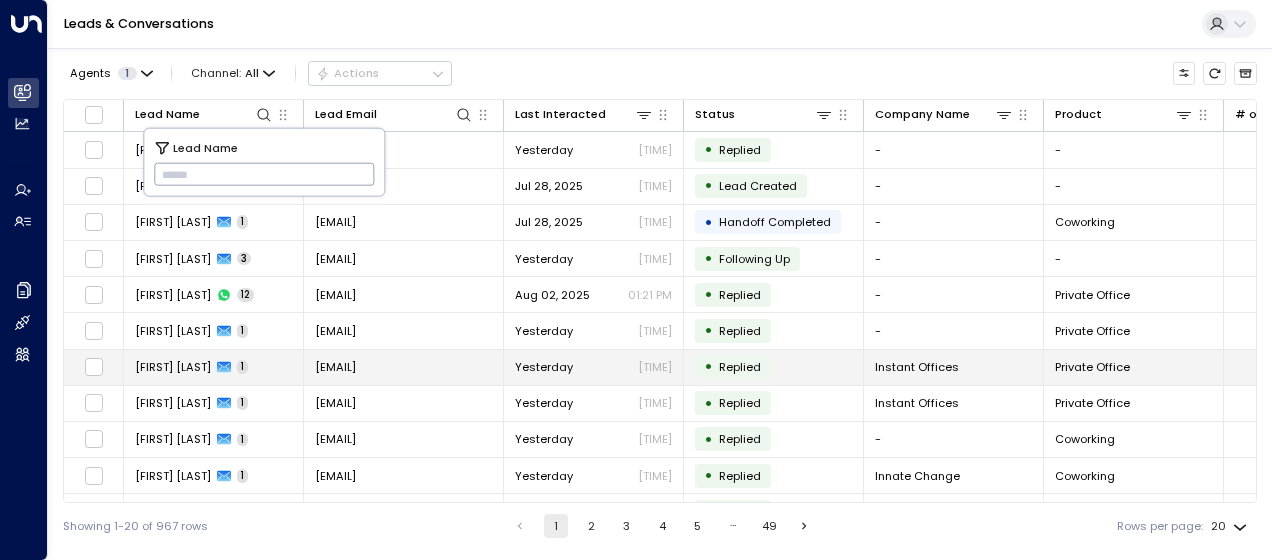 type on "**********" 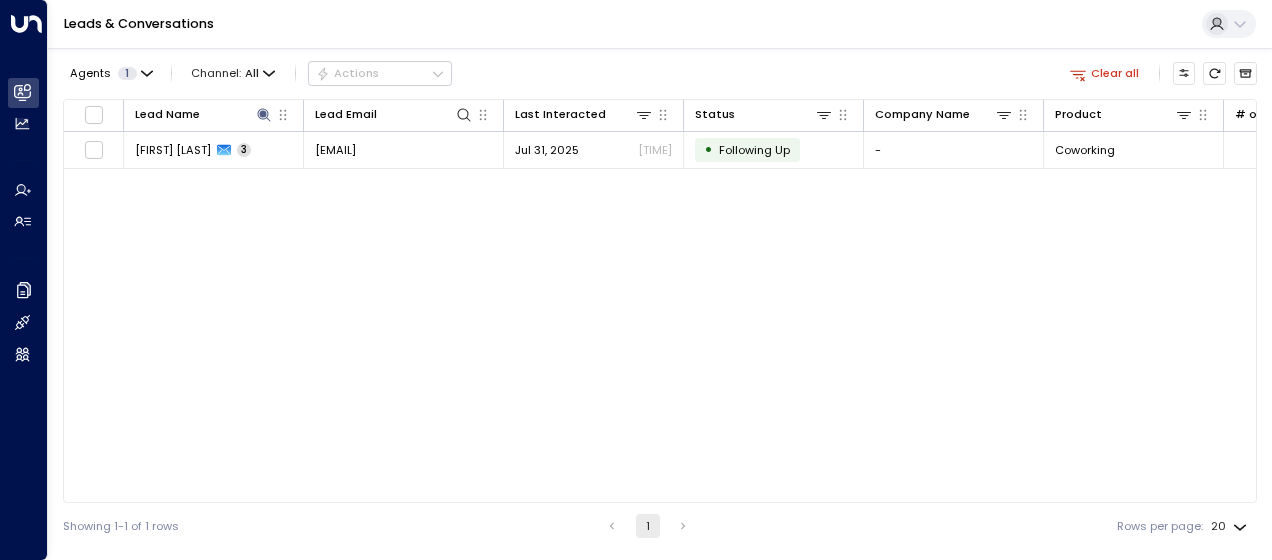 click on "Lead Name Lead Email Last Interacted Status Company Name Product # of people AI mode Trigger Phone Region Location [FIRST] [LAST] 3 [EMAIL] [DATE] [TIME] • Following Up - Coworking 1 sales@newflex.com - Bristol Serendipity Labs Bristol Aztec West" at bounding box center (660, 301) 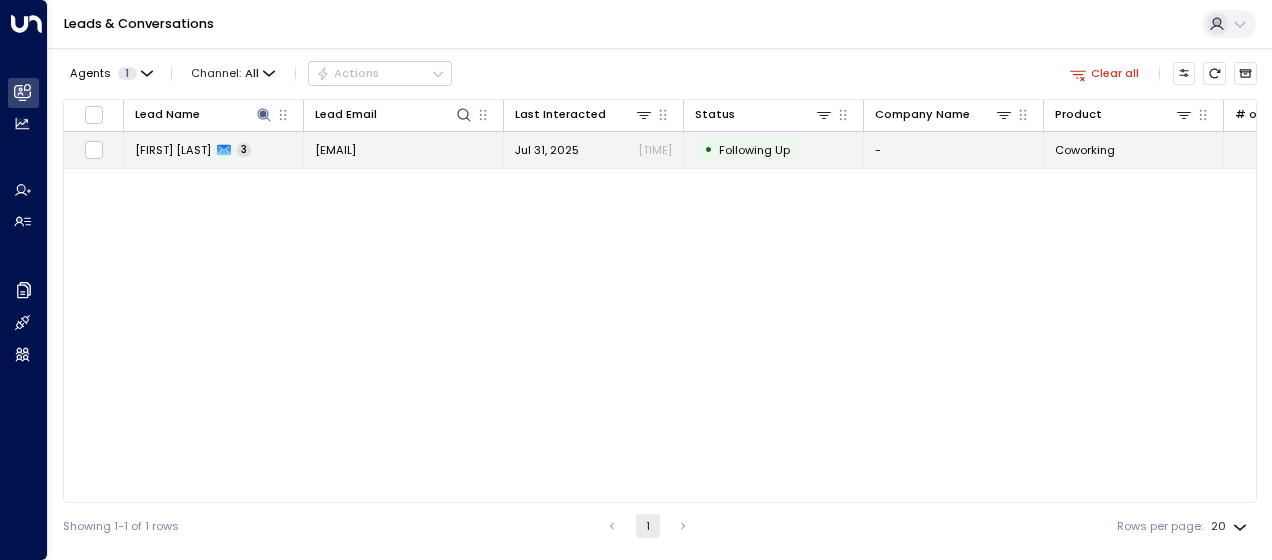 click on "[EMAIL]" at bounding box center [335, 150] 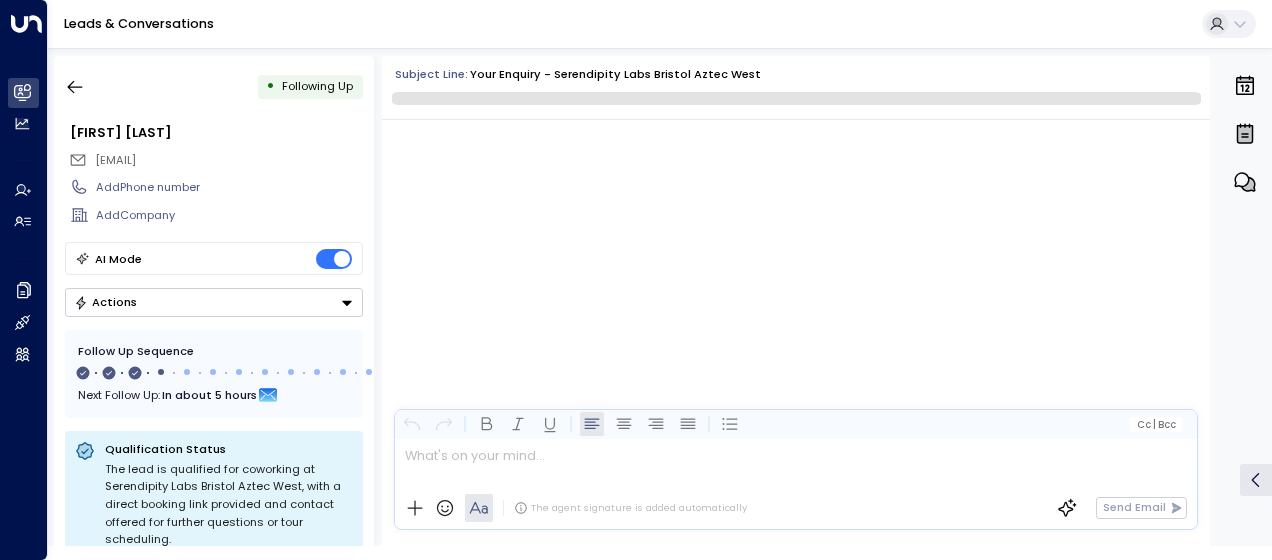 scroll, scrollTop: 1693, scrollLeft: 0, axis: vertical 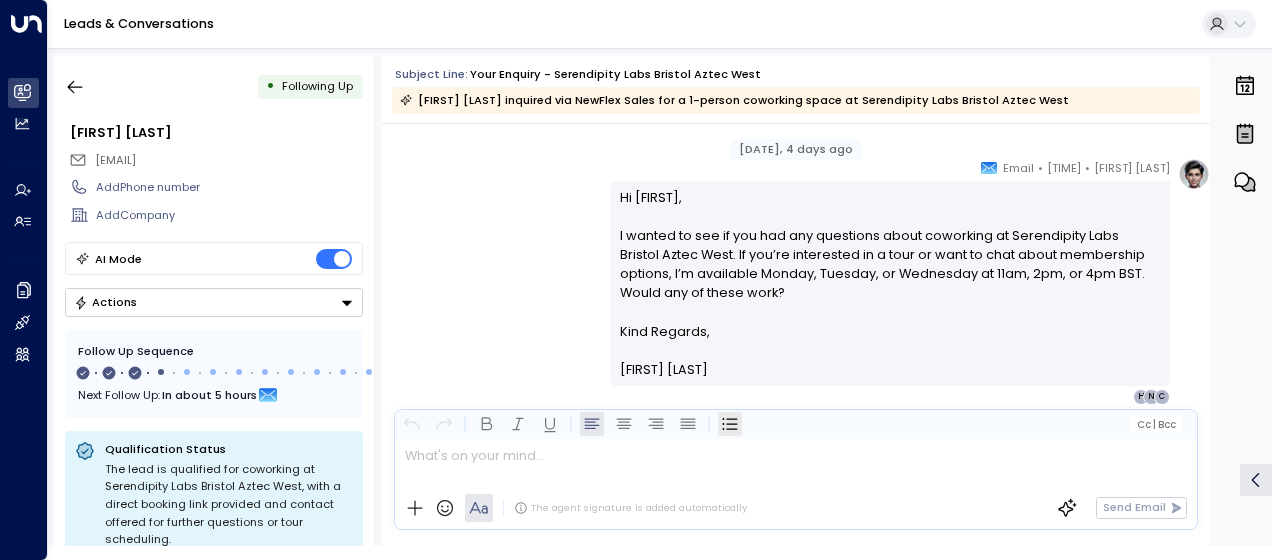drag, startPoint x: 614, startPoint y: 237, endPoint x: 728, endPoint y: 428, distance: 222.43427 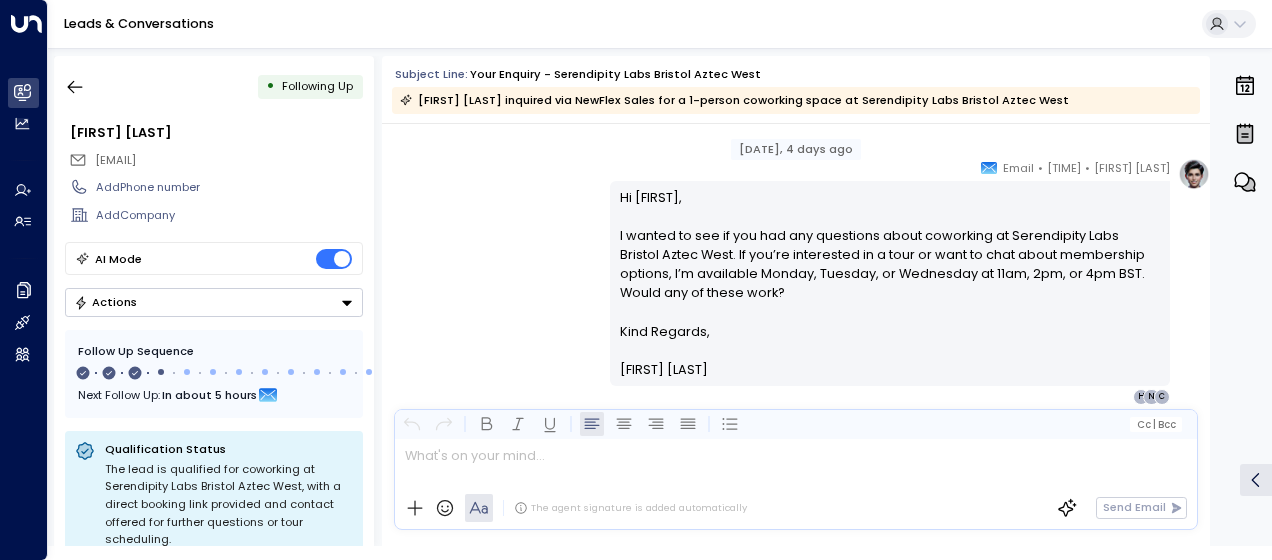 drag, startPoint x: 728, startPoint y: 428, endPoint x: 684, endPoint y: 346, distance: 93.05912 